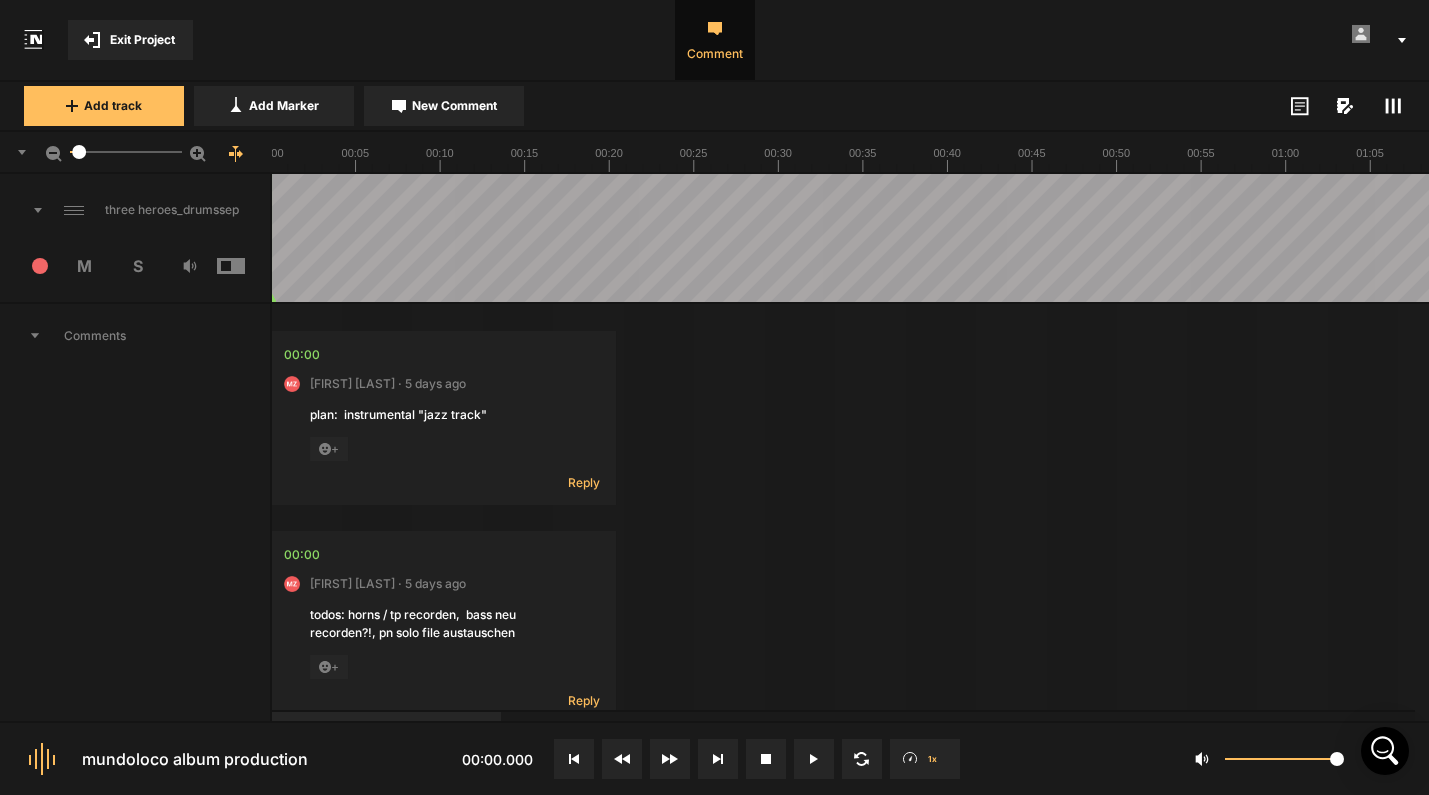 scroll, scrollTop: 0, scrollLeft: 0, axis: both 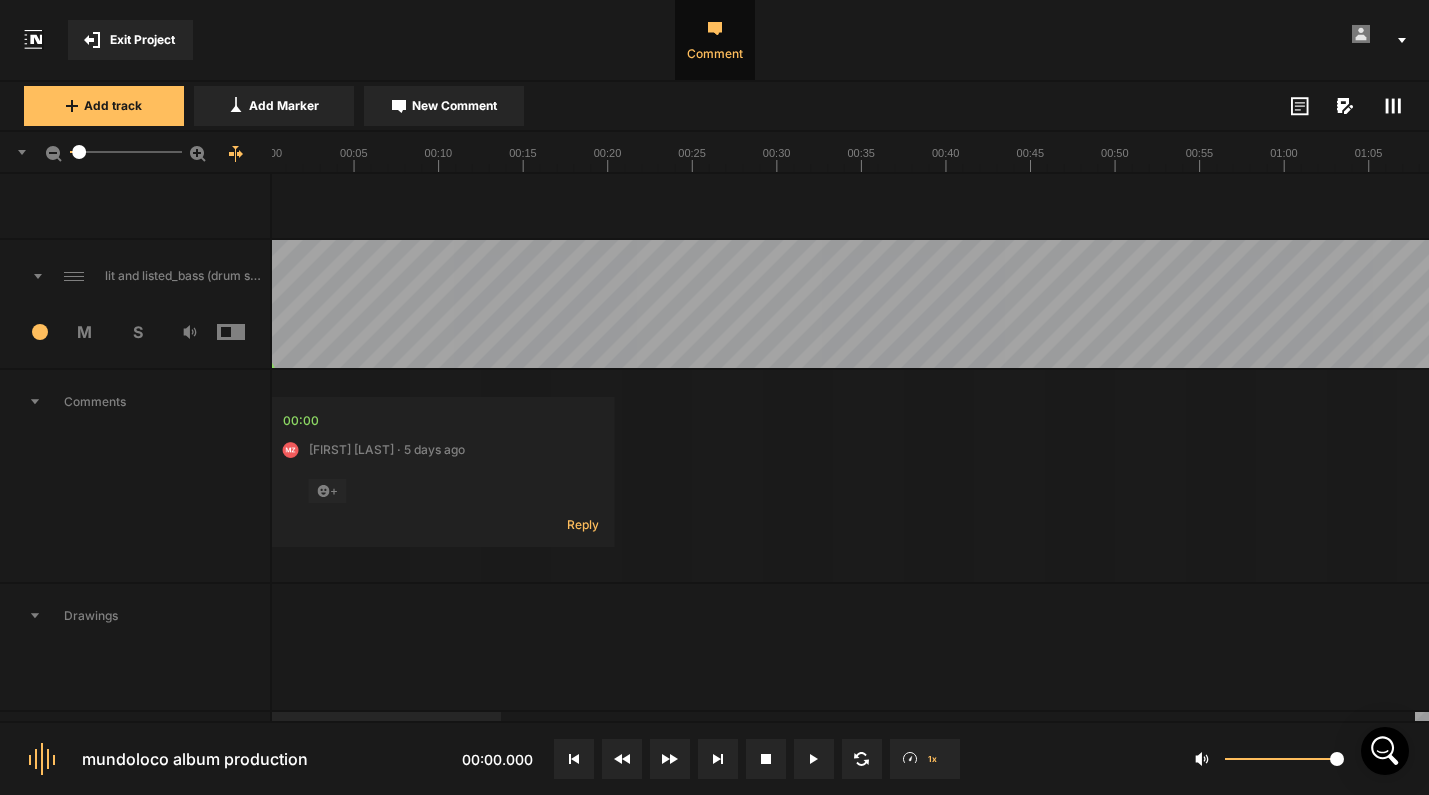 click at bounding box center [3162, 304] 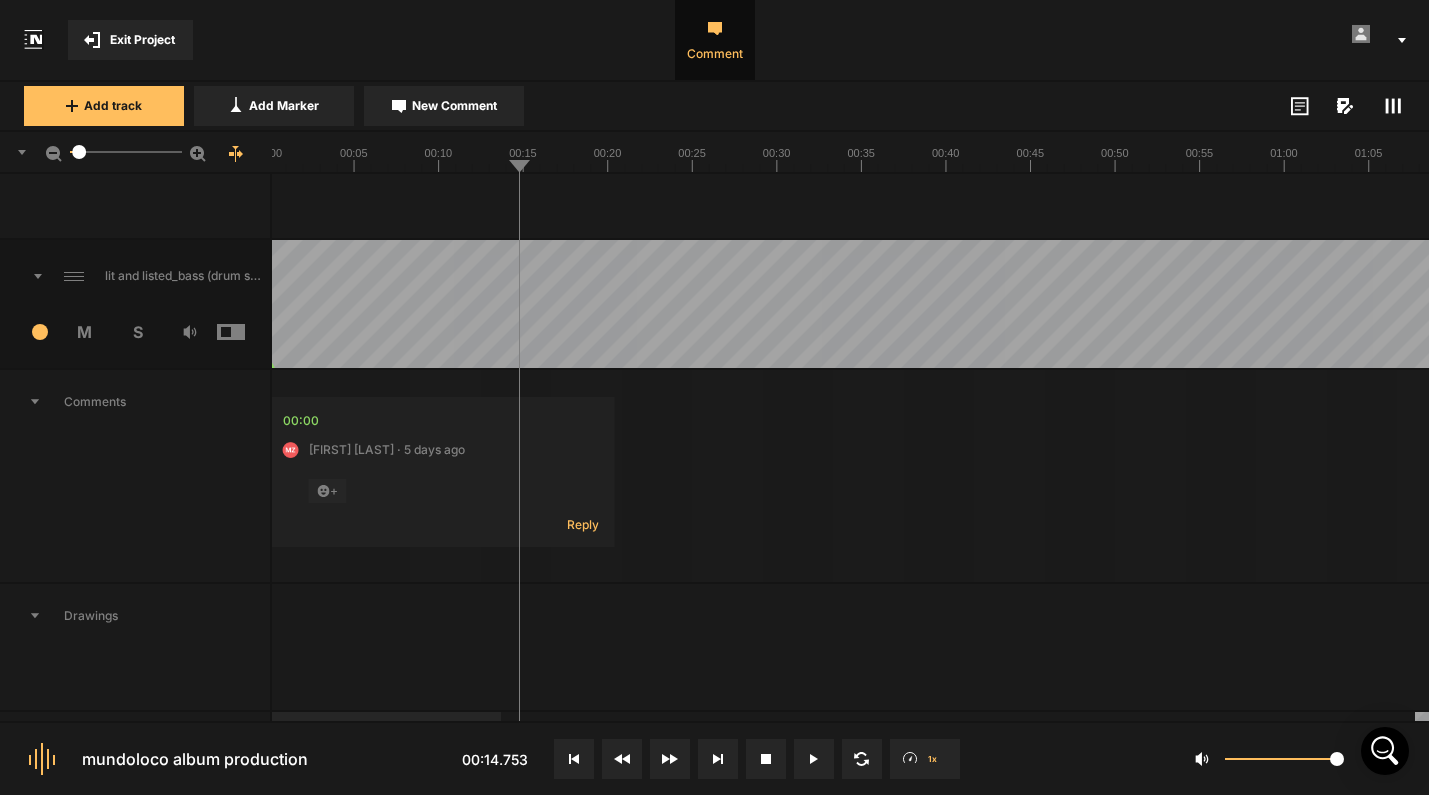 click at bounding box center [3162, 304] 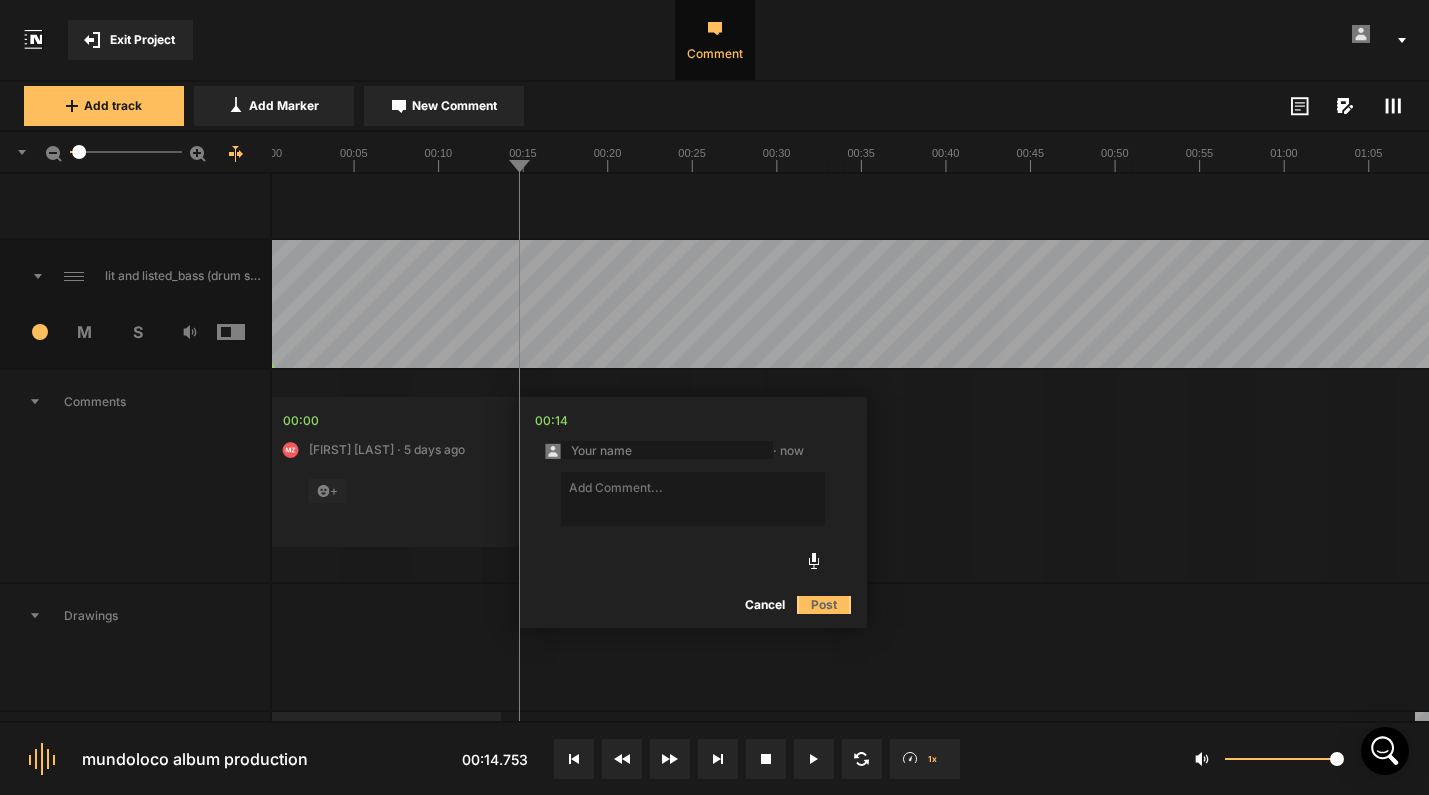 click on "Cancel" 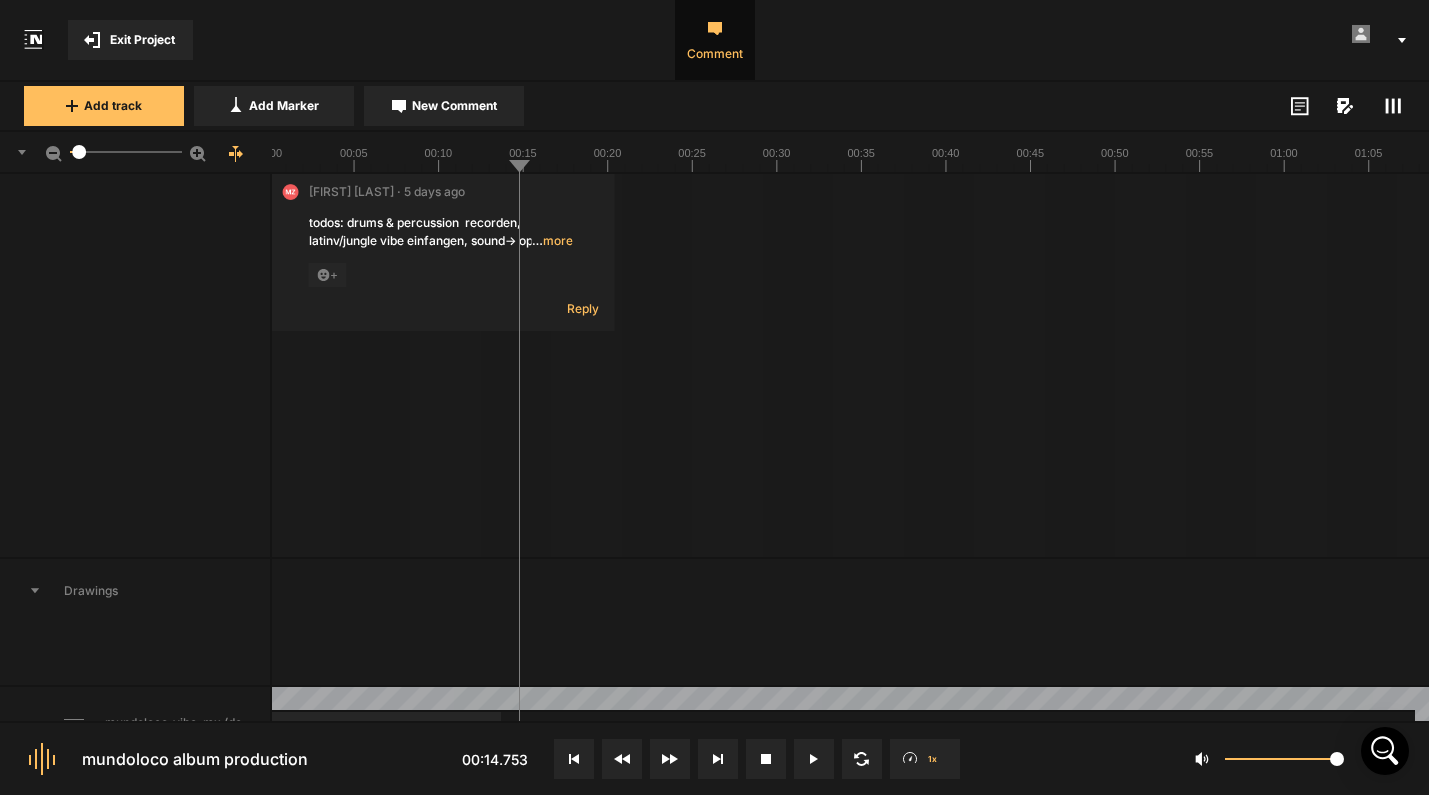 scroll, scrollTop: 5247, scrollLeft: 0, axis: vertical 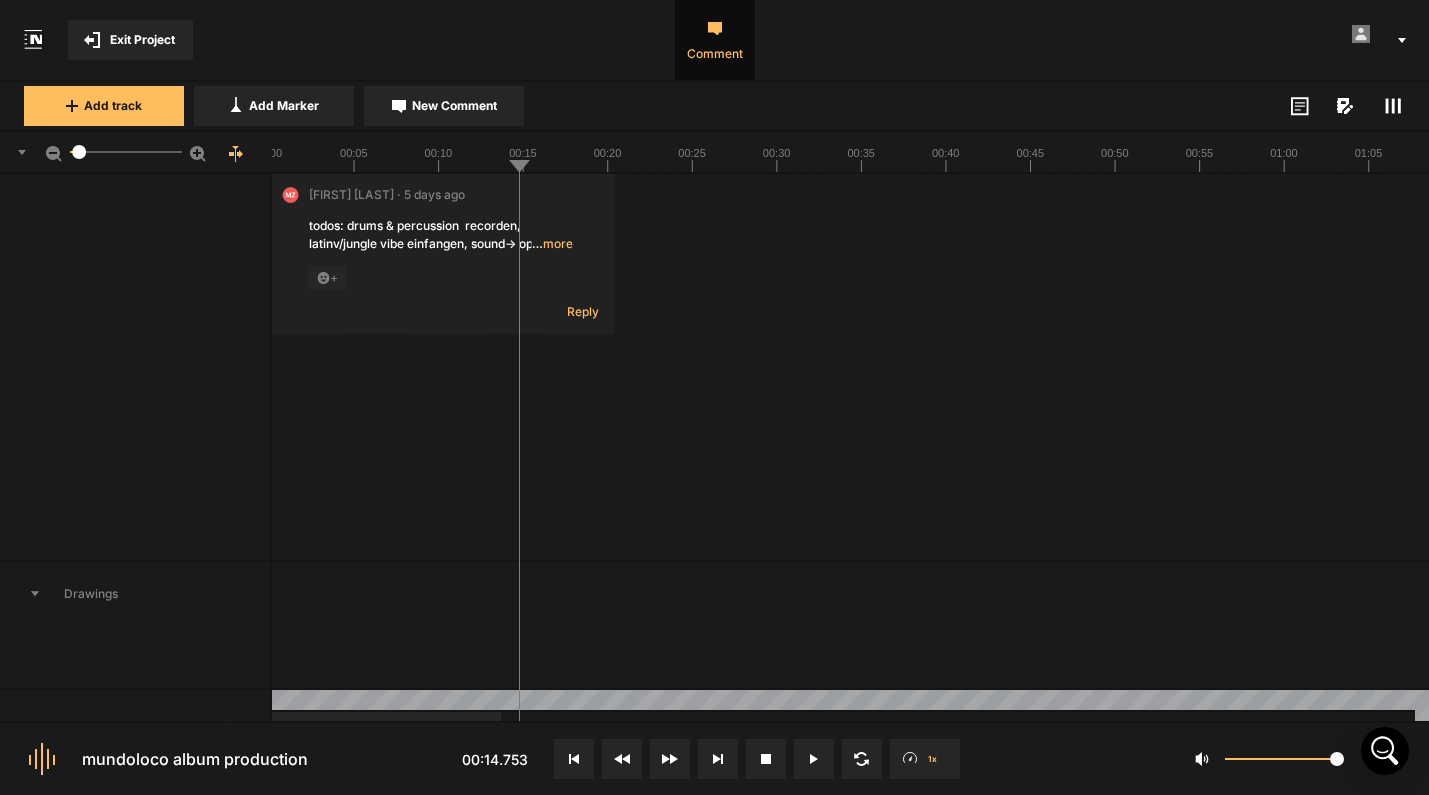 click on "…  more" at bounding box center (552, 244) 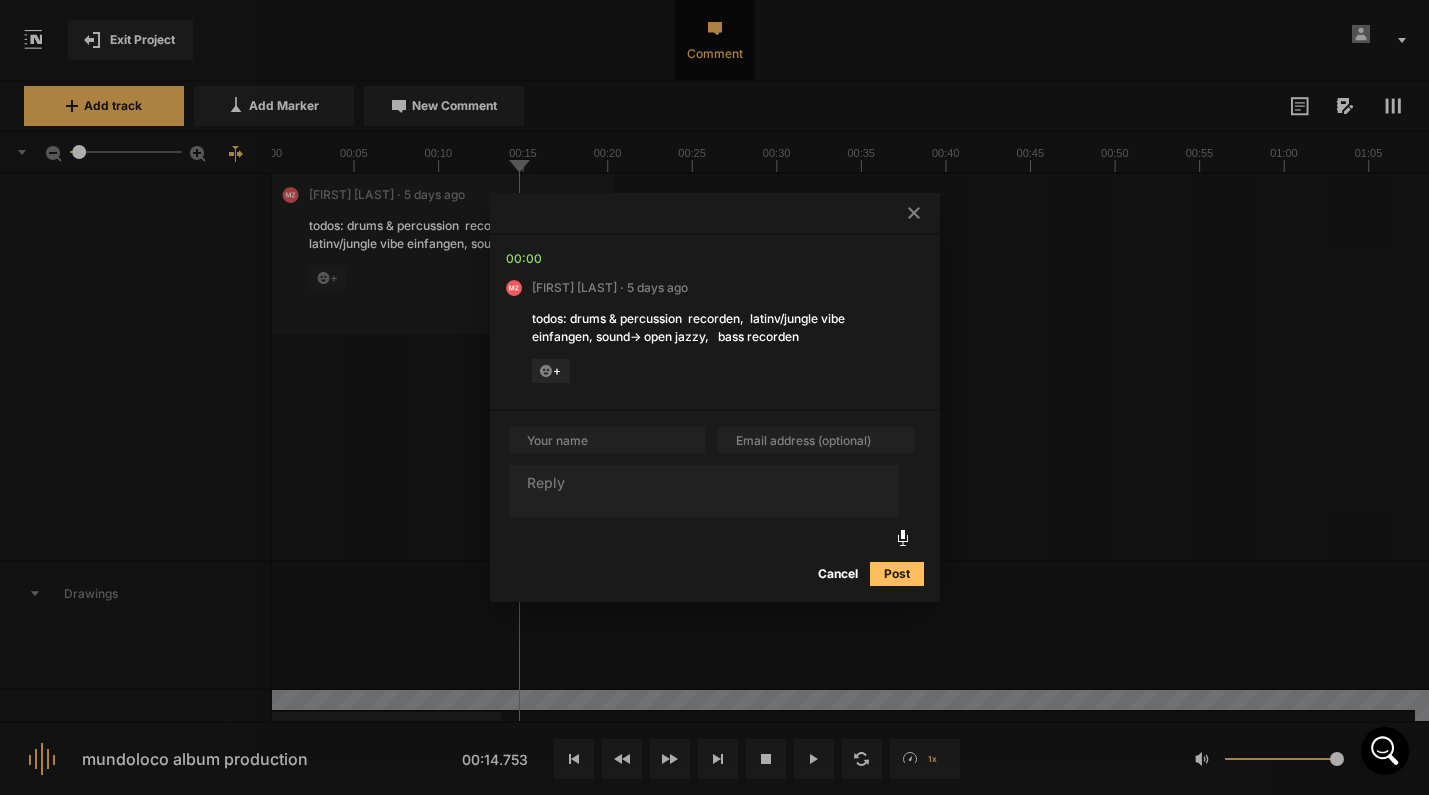 click at bounding box center (714, 397) 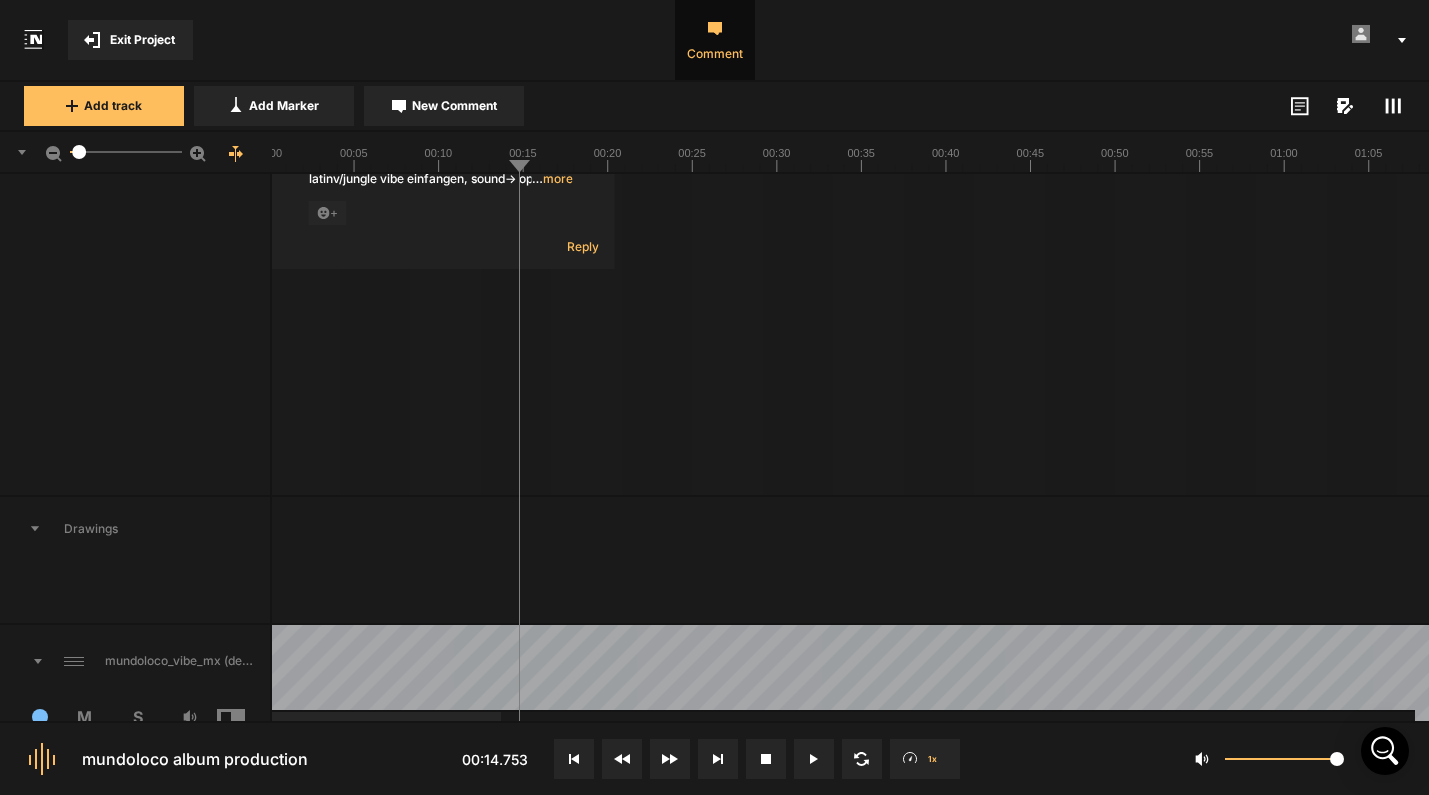 scroll, scrollTop: 5310, scrollLeft: 0, axis: vertical 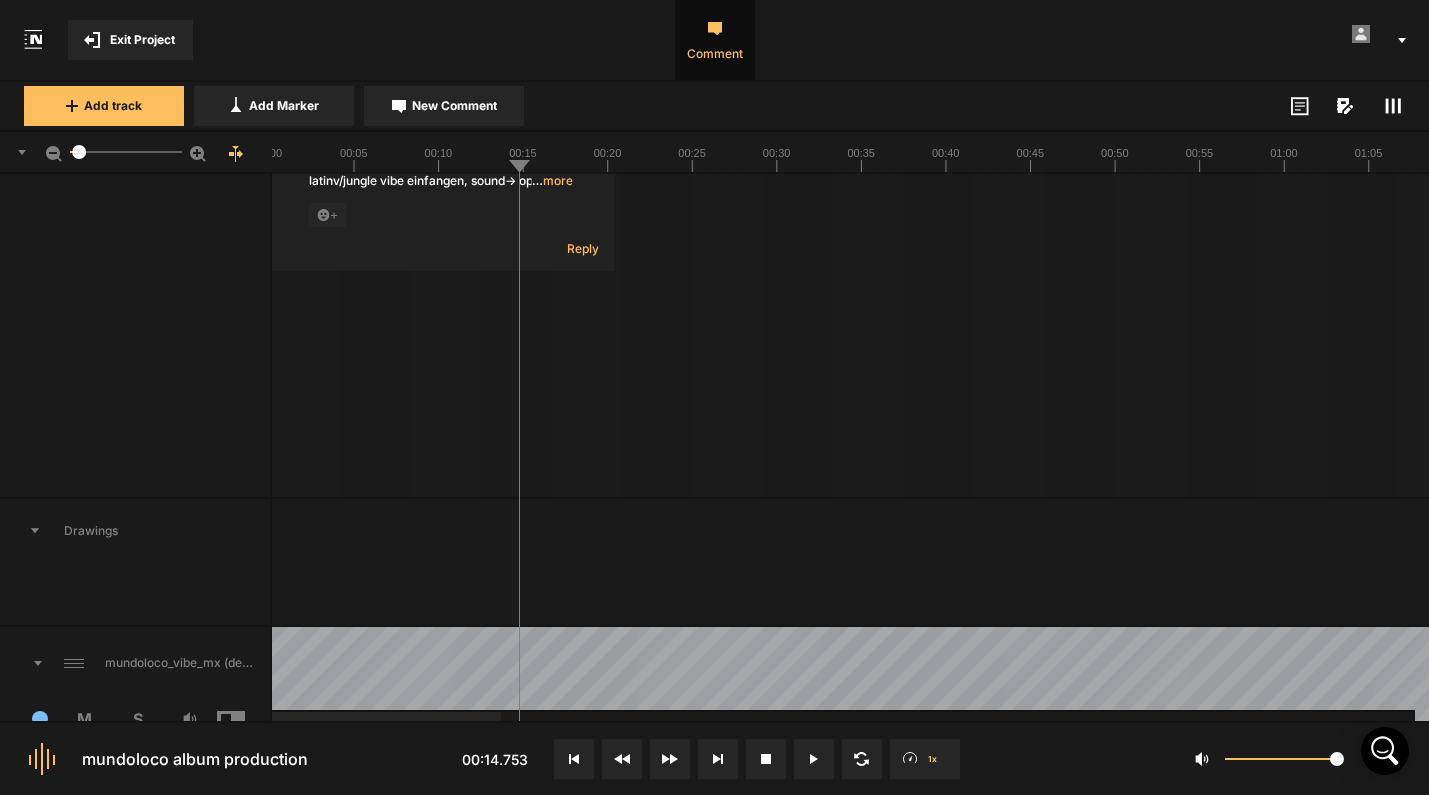 click on "Drawings" at bounding box center [135, 531] 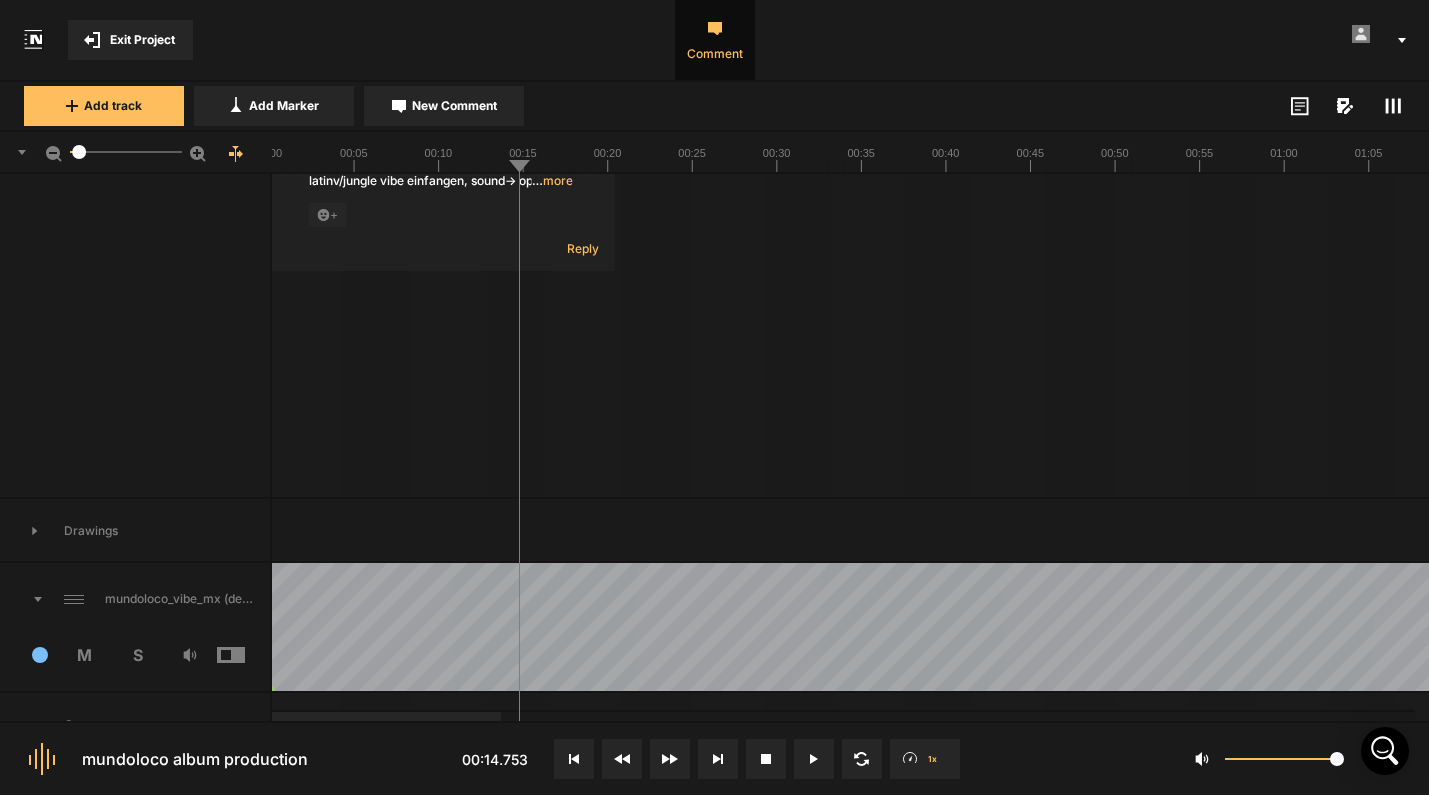 click on "Comments" at bounding box center (136, 274) 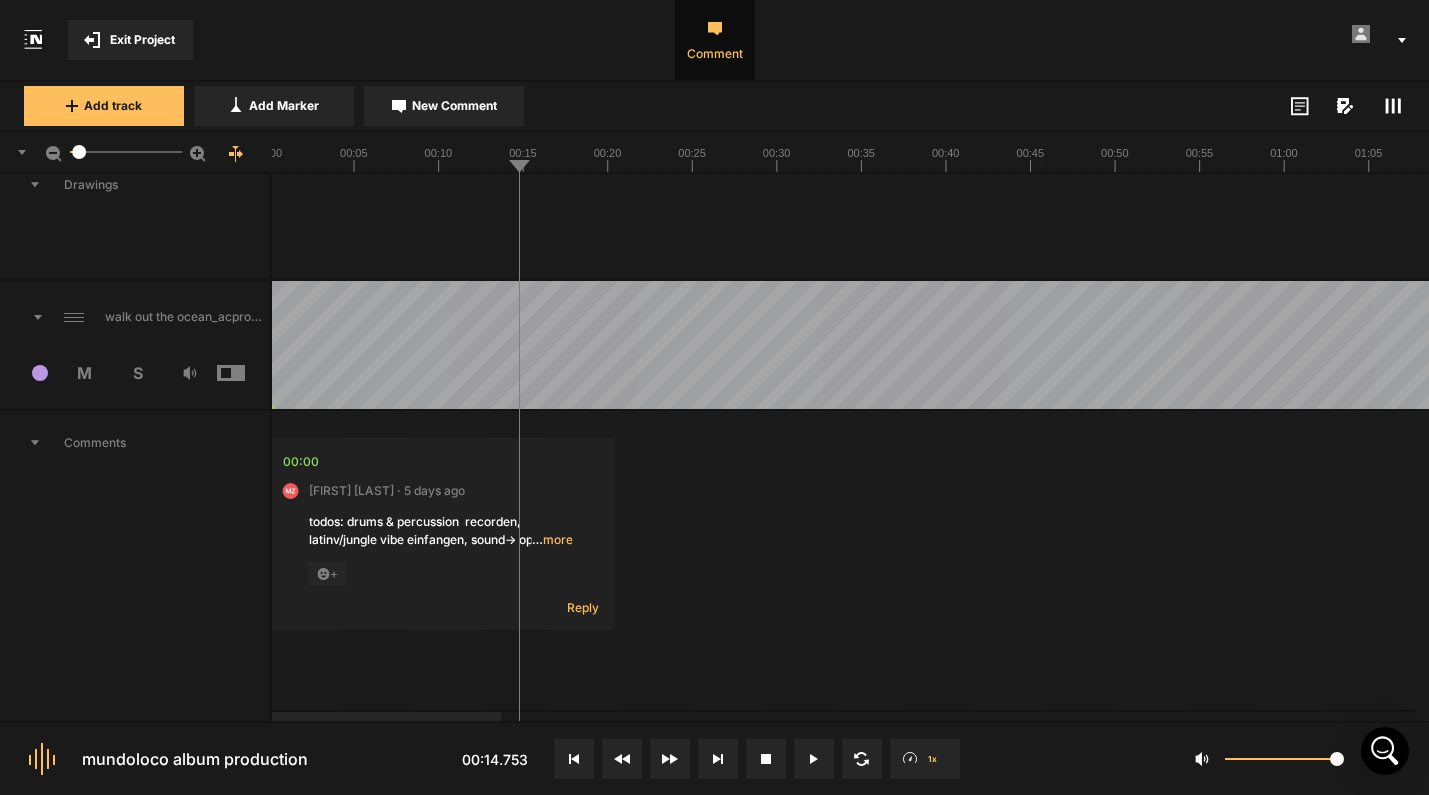 scroll, scrollTop: 4941, scrollLeft: 0, axis: vertical 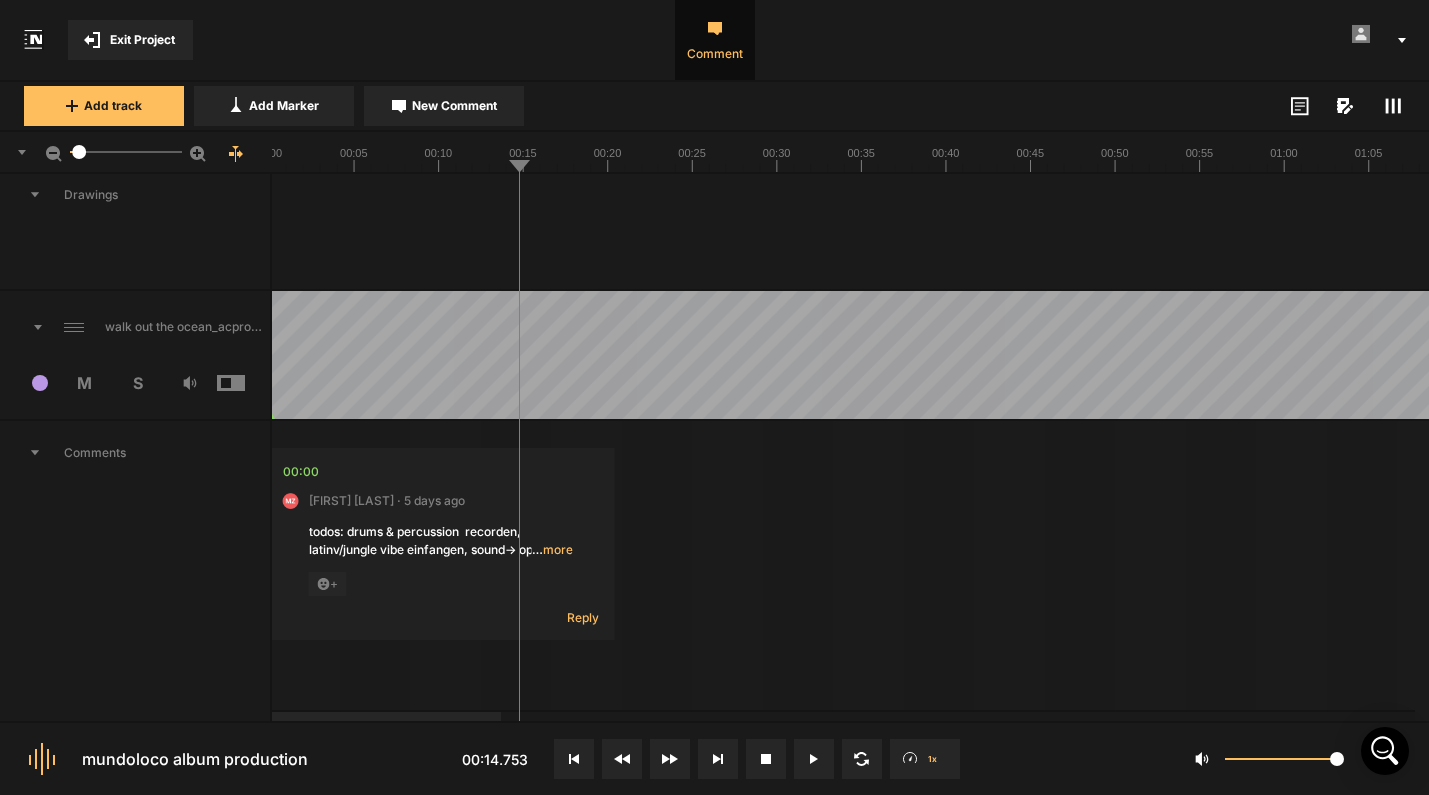 click on "Comments" at bounding box center (135, 453) 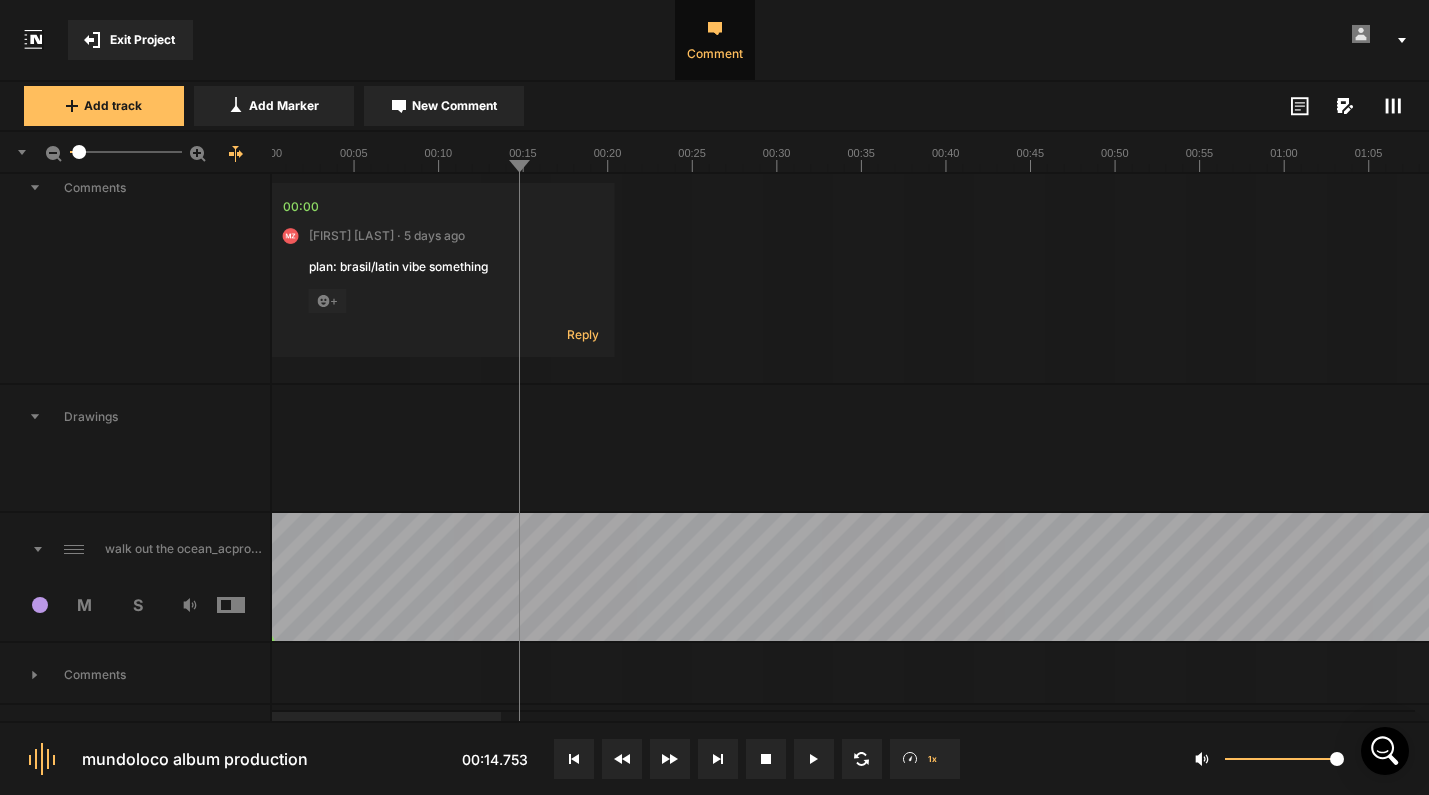 scroll, scrollTop: 4695, scrollLeft: 0, axis: vertical 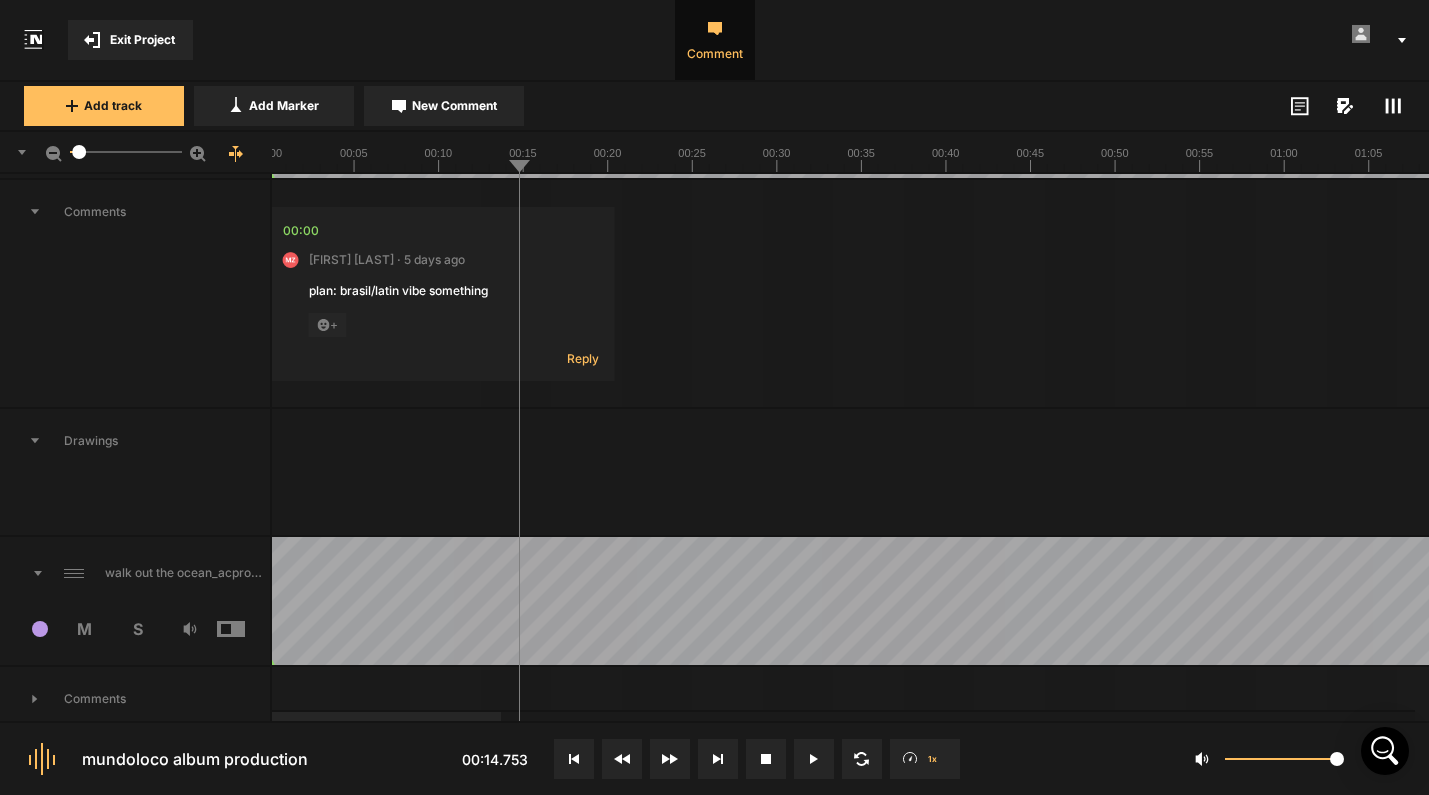click on "Drawings" at bounding box center (135, 441) 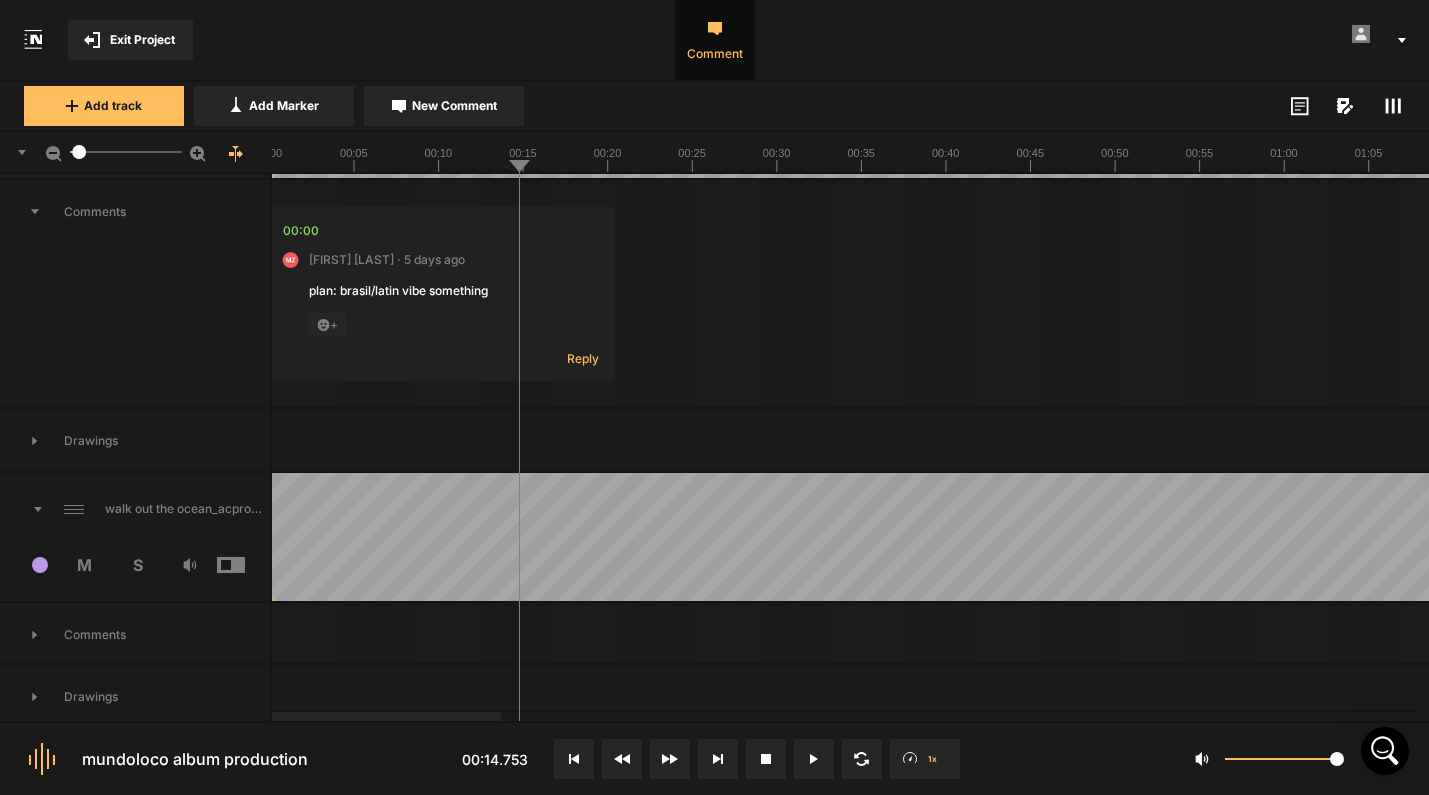 click 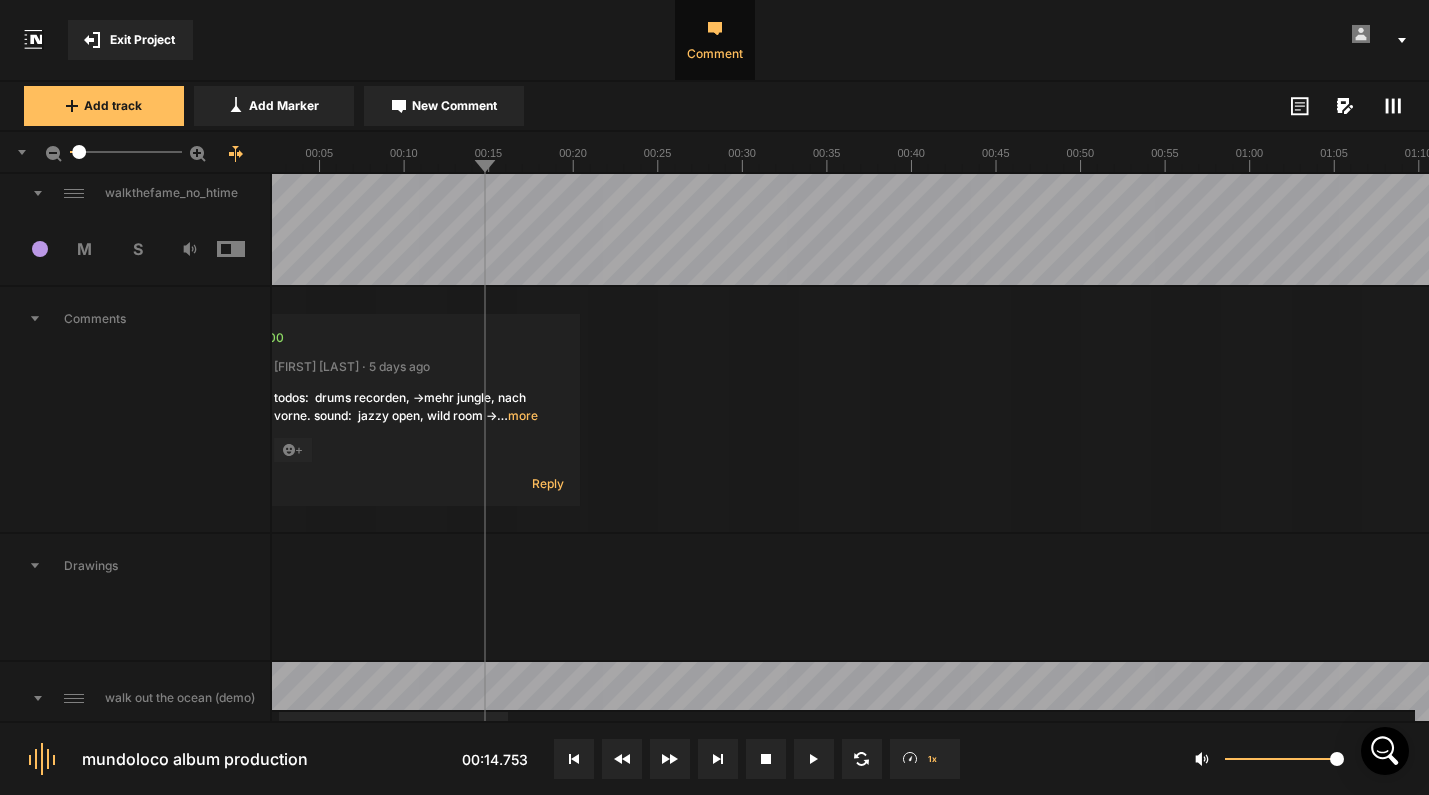 scroll, scrollTop: 4081, scrollLeft: 0, axis: vertical 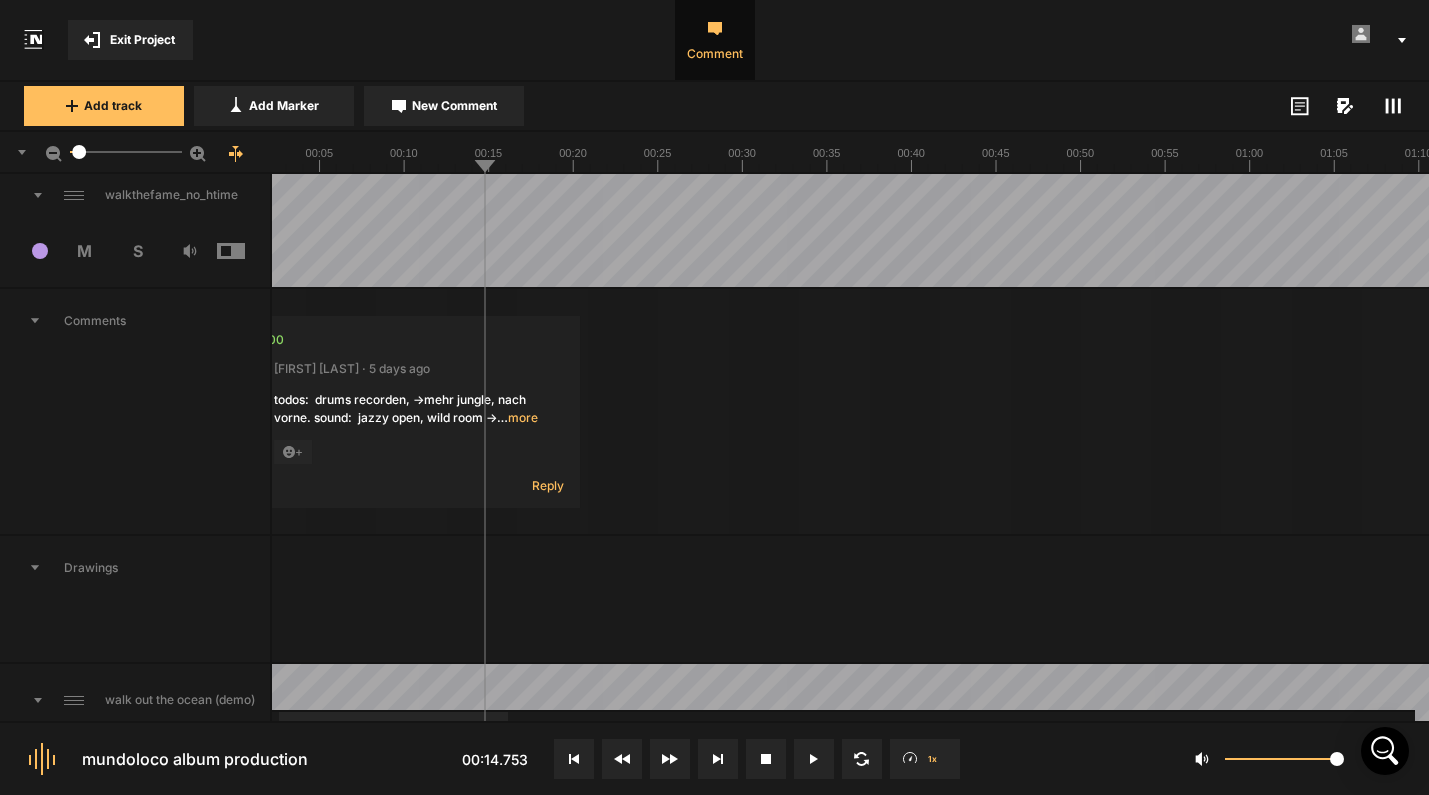 click on "Comments" at bounding box center (135, 321) 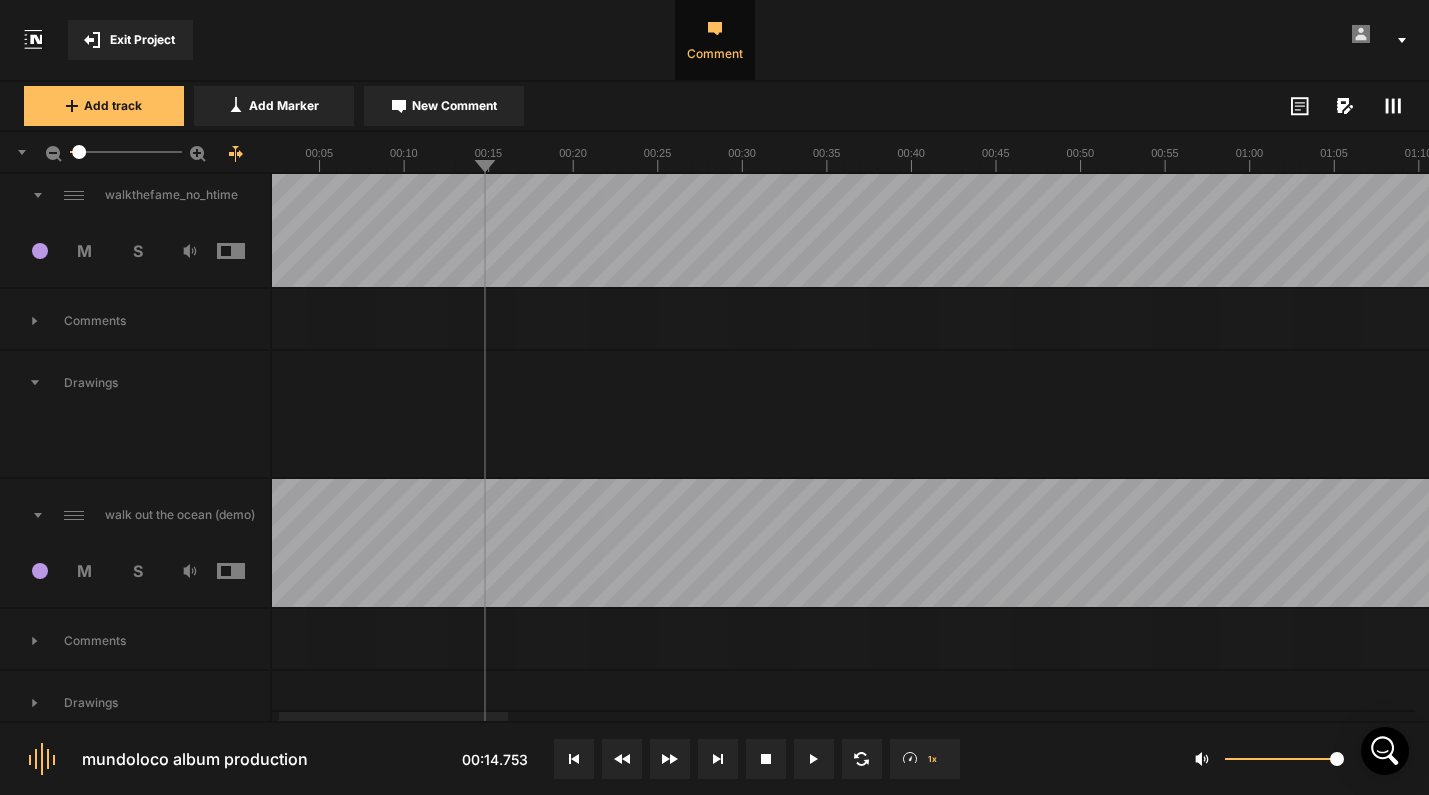 click on "Drawings" at bounding box center [135, 383] 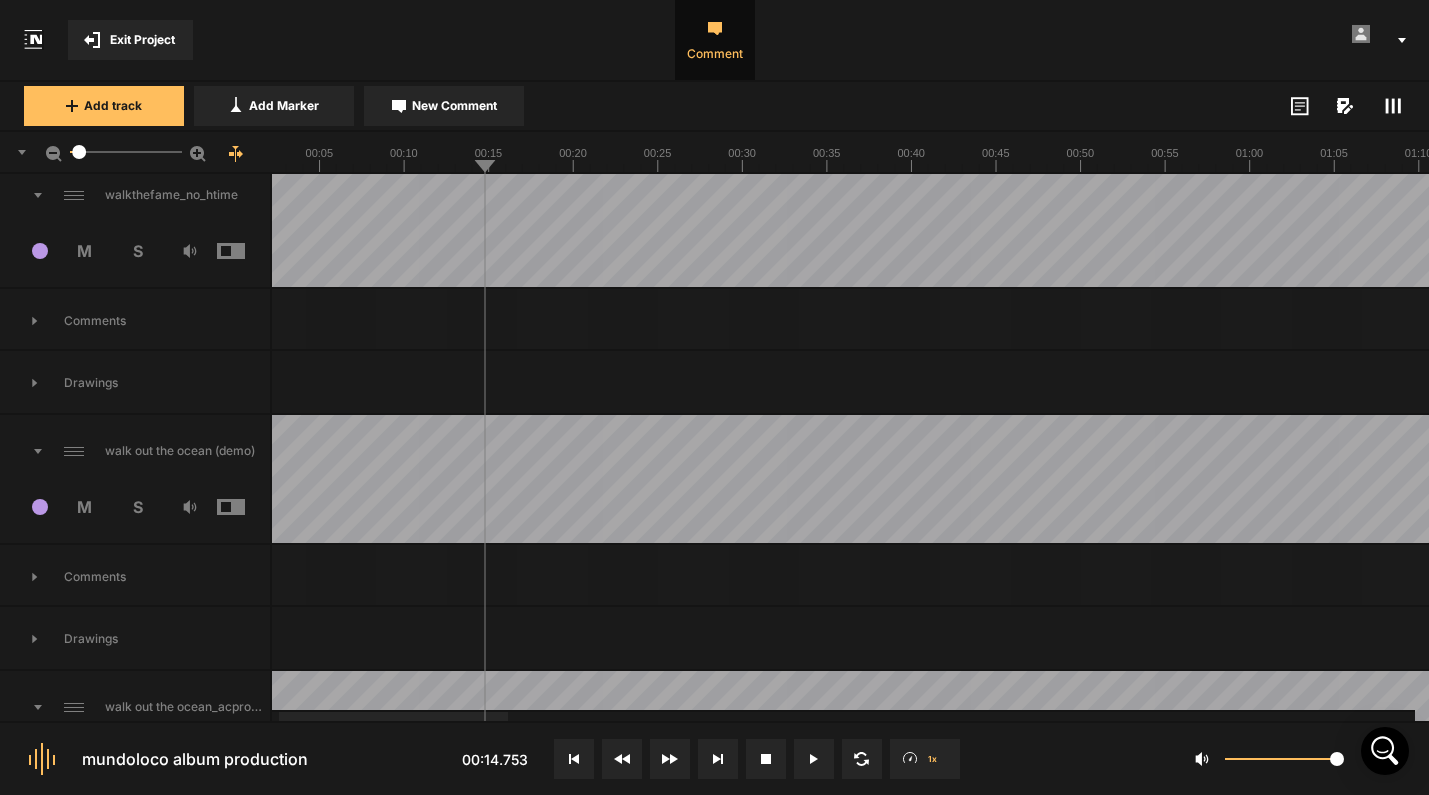 click on "walkthefame_no_htime" at bounding box center (135, 195) 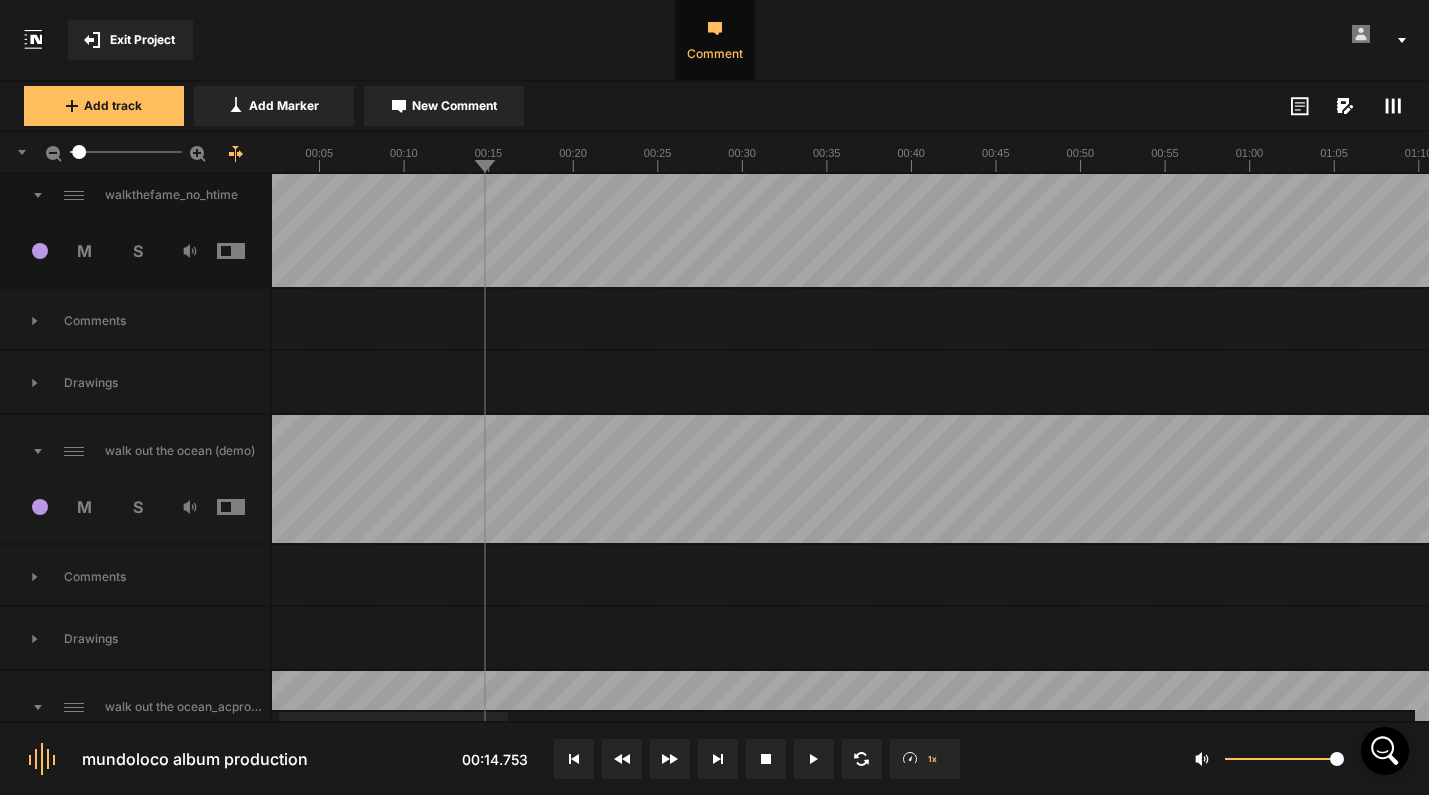 click on "walkthefame_no_htime" at bounding box center (135, 195) 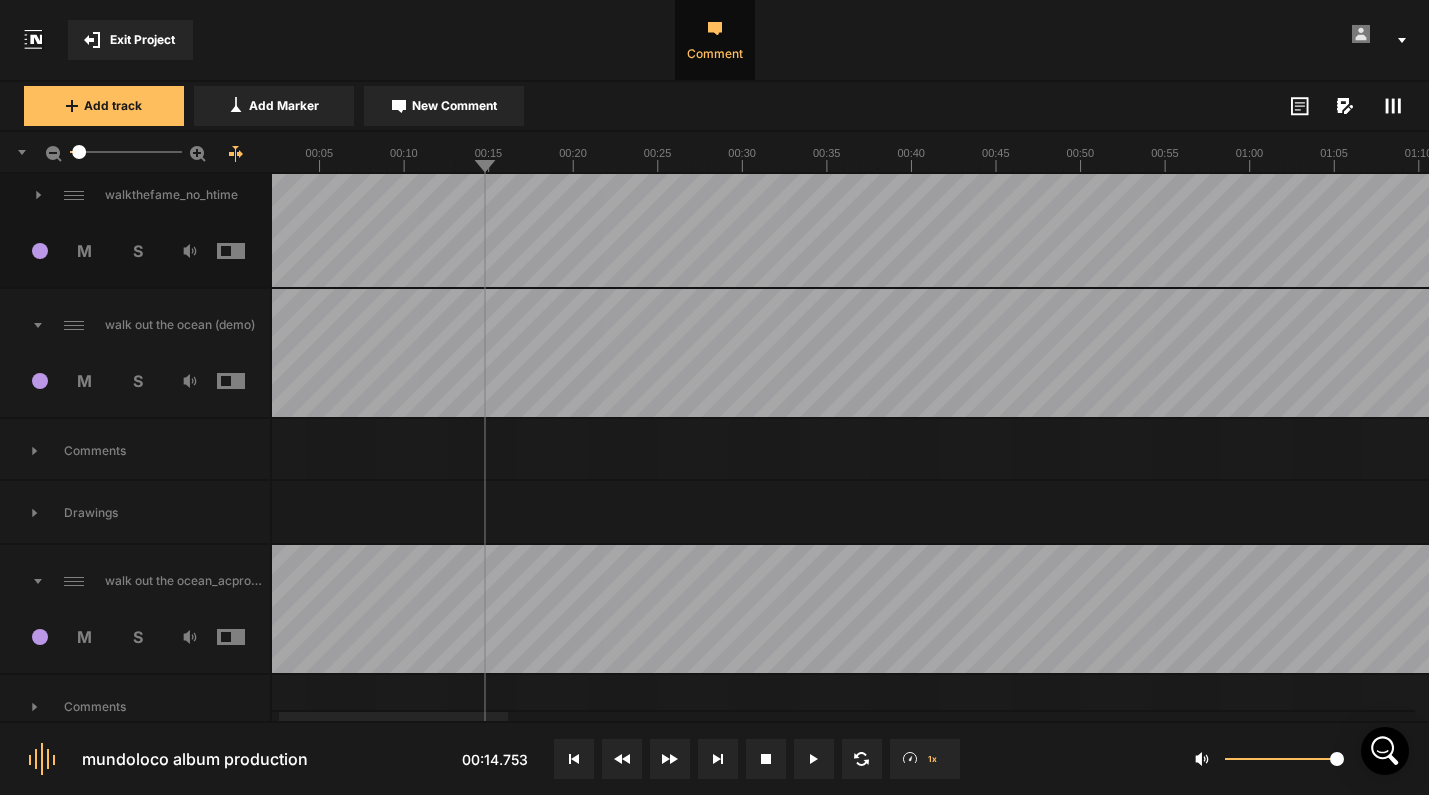 click 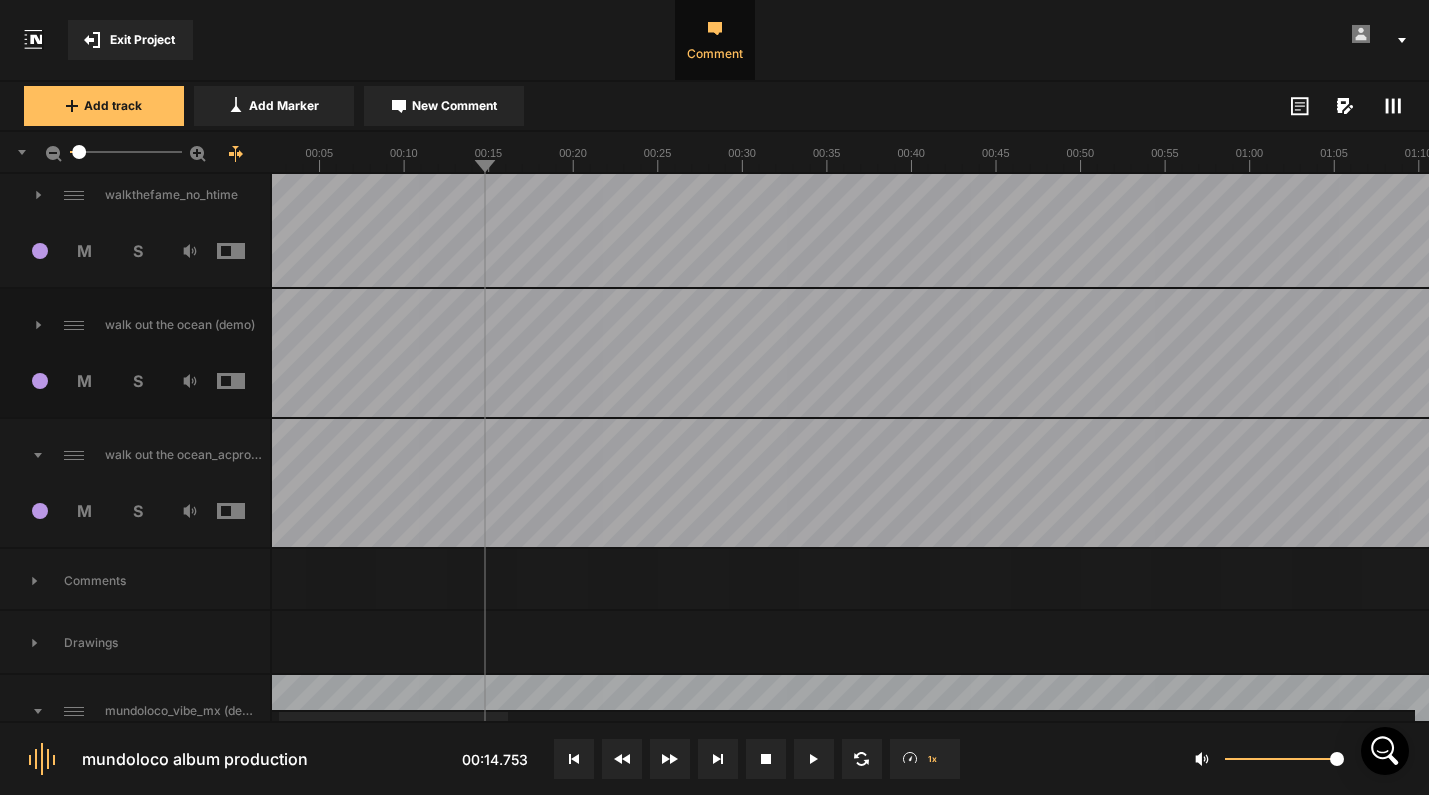 click at bounding box center (21, 455) 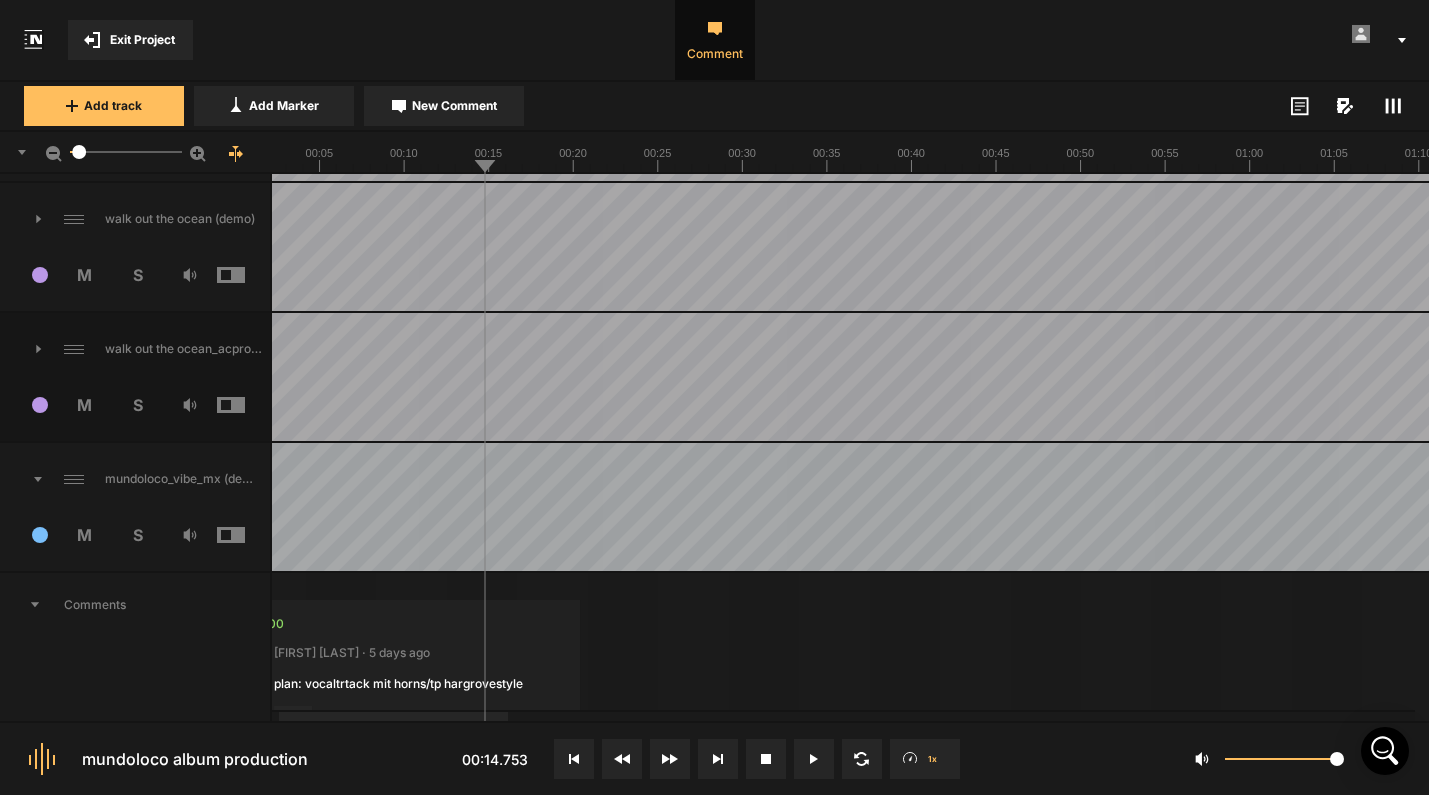 scroll, scrollTop: 4229, scrollLeft: 0, axis: vertical 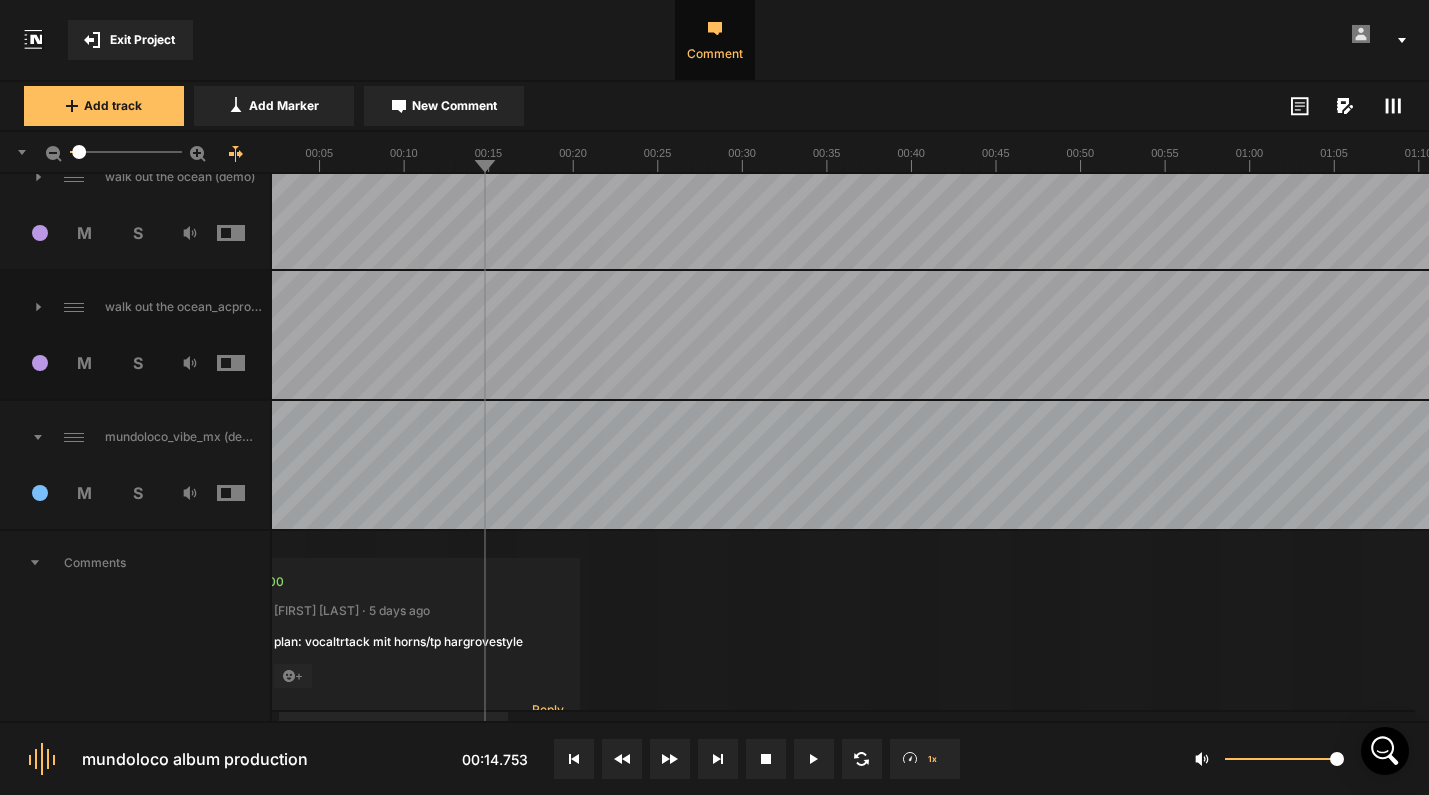 click on "Comments" at bounding box center (135, 563) 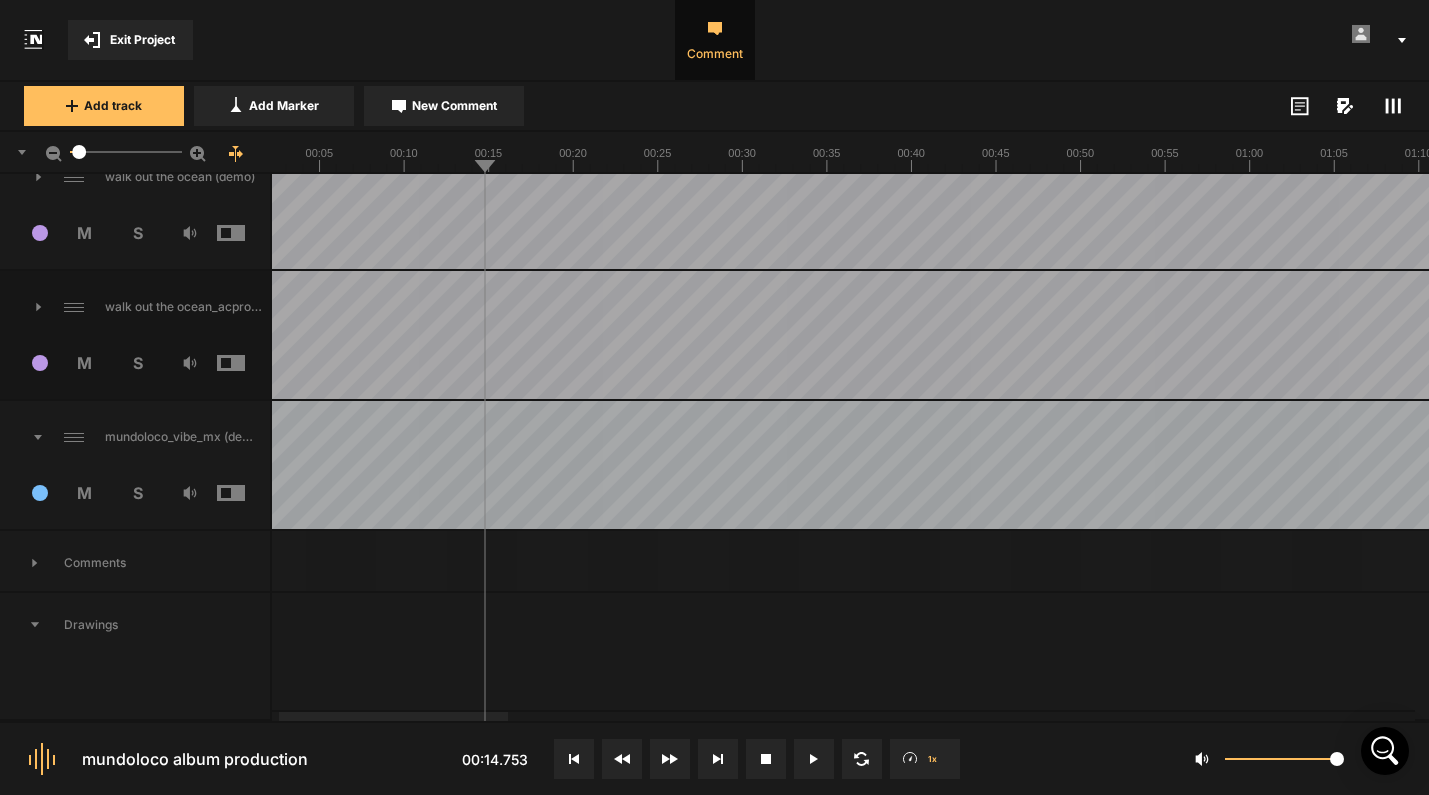 click on "mundoloco_vibe_mx (demo)" at bounding box center [135, 437] 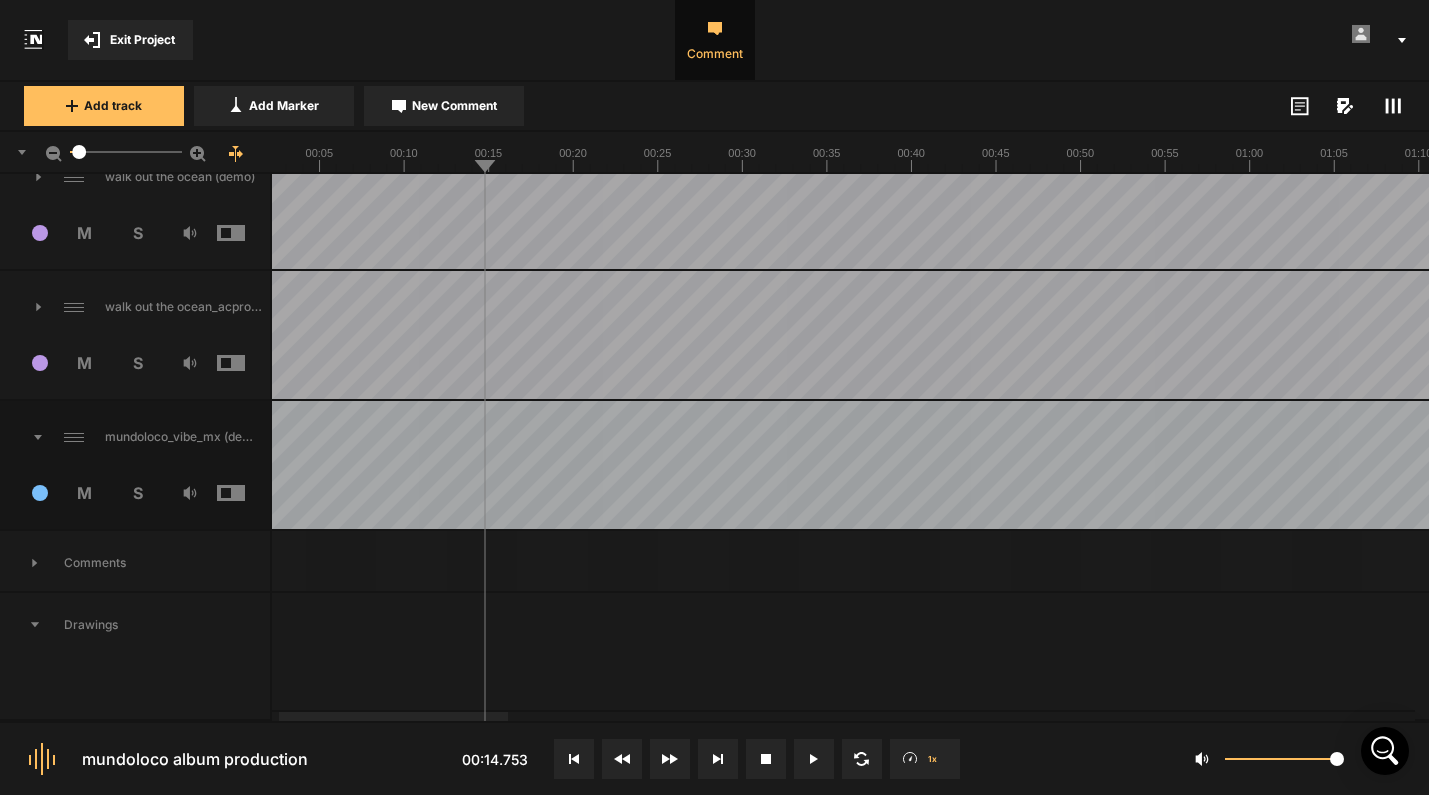 click on "mundoloco_vibe_mx (demo)" at bounding box center (135, 437) 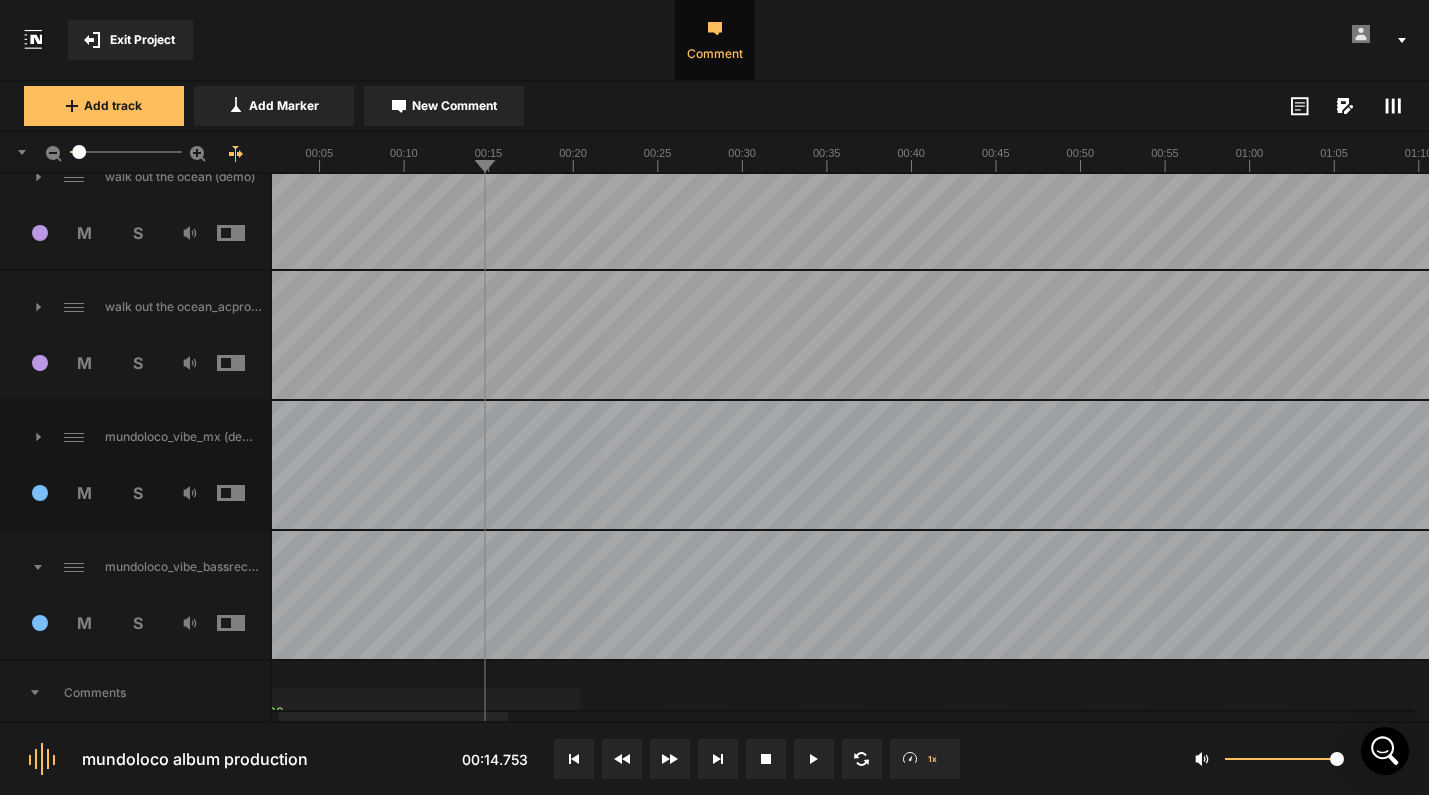 click at bounding box center [21, 567] 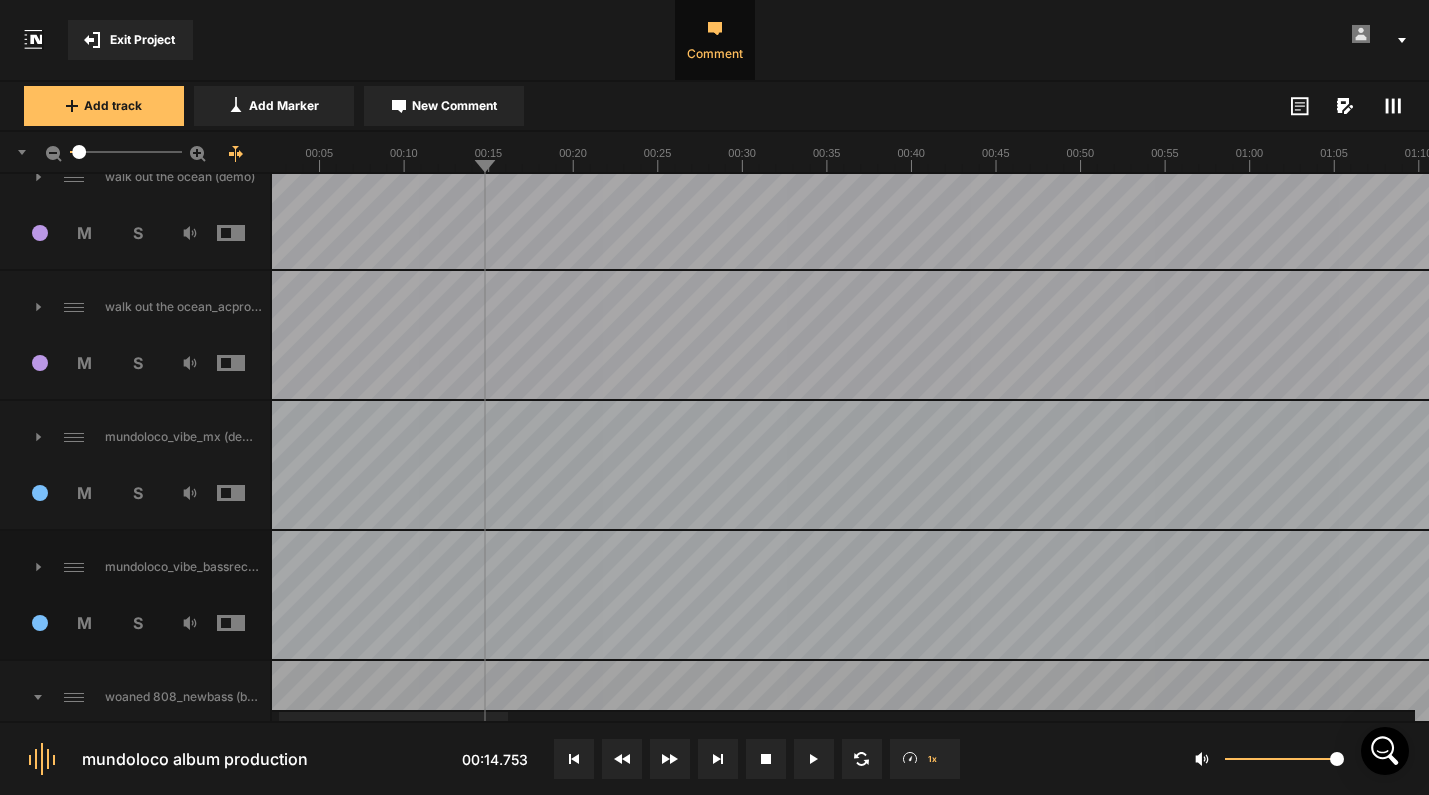 click at bounding box center (21, 567) 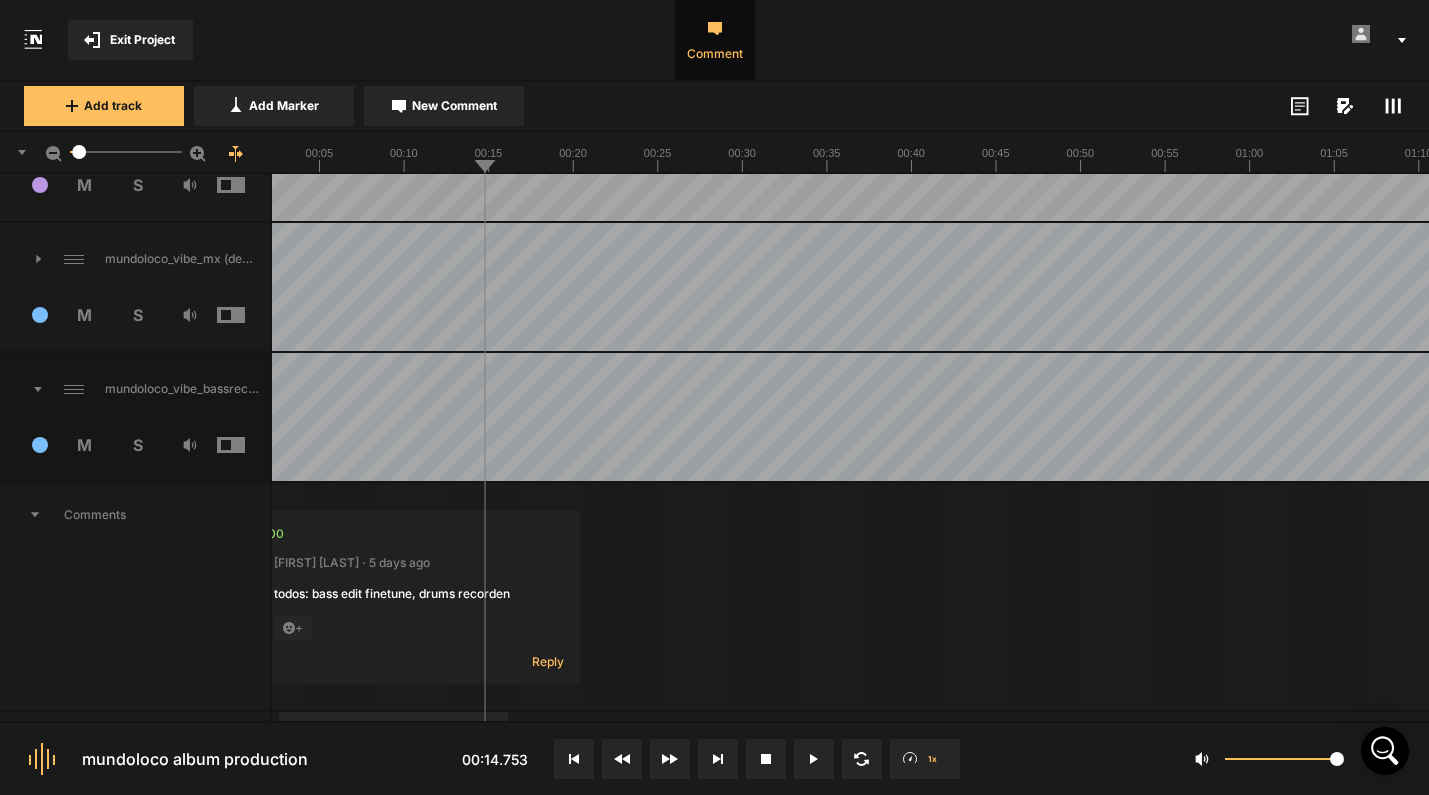 scroll, scrollTop: 4523, scrollLeft: 0, axis: vertical 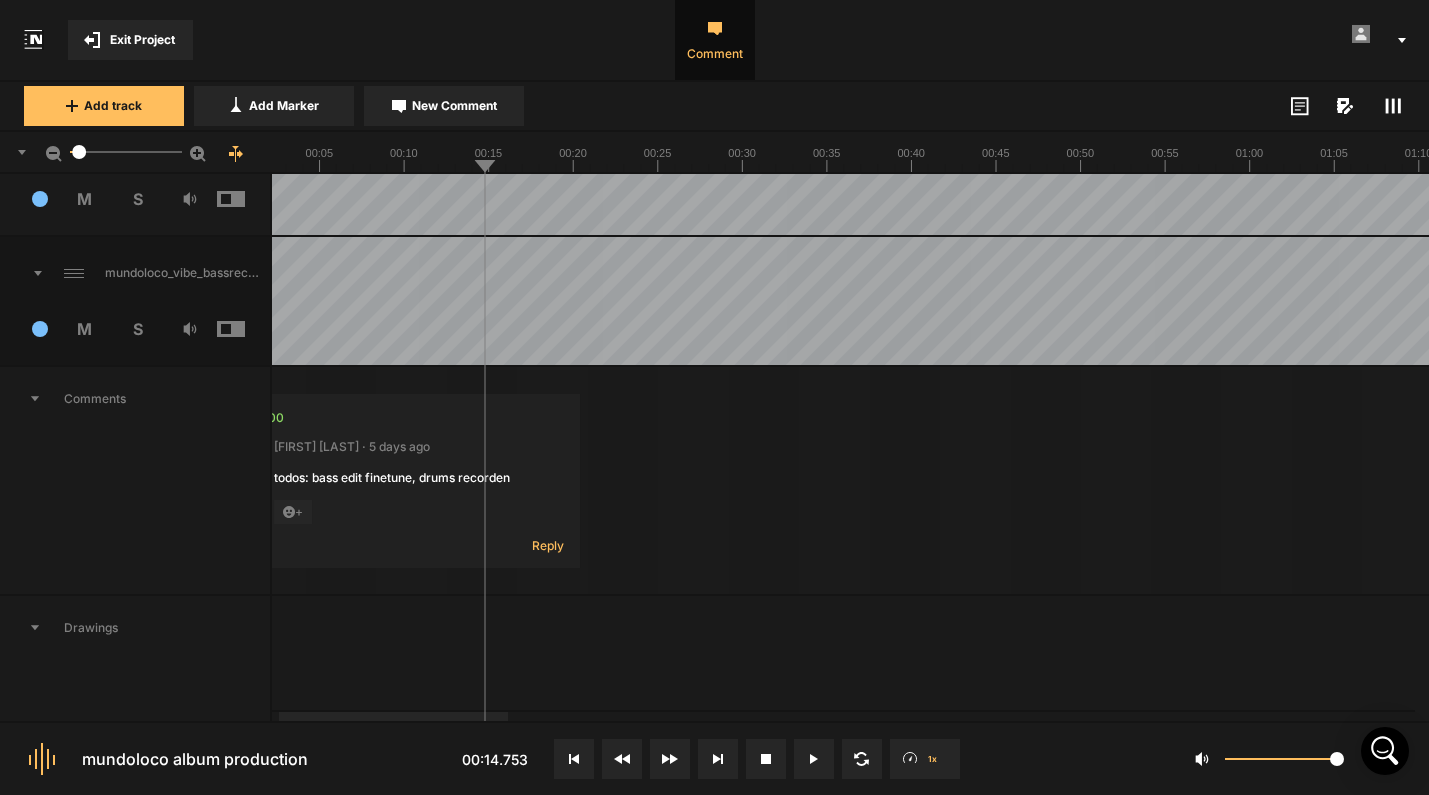 click on "Comments" at bounding box center [135, 399] 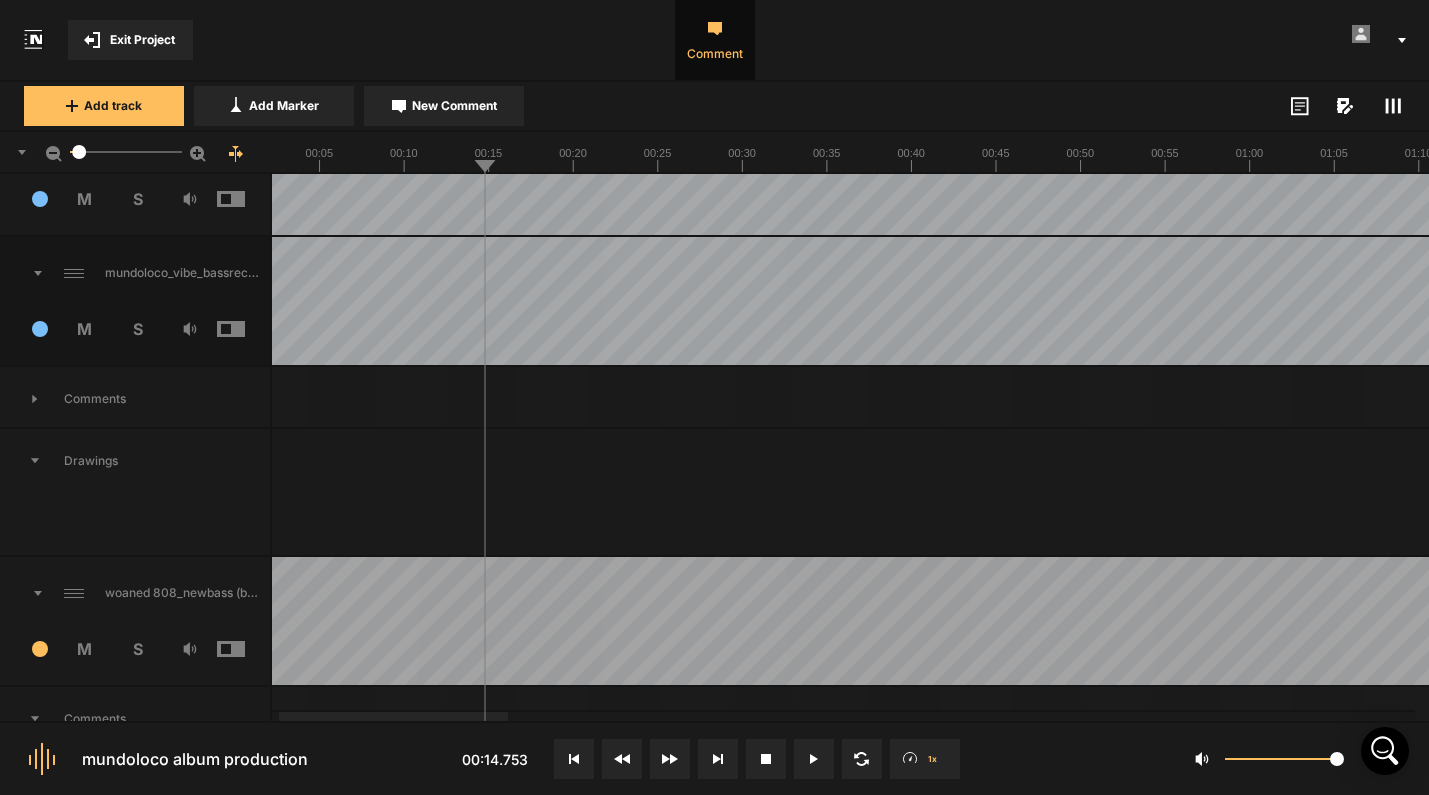 click at bounding box center [21, 273] 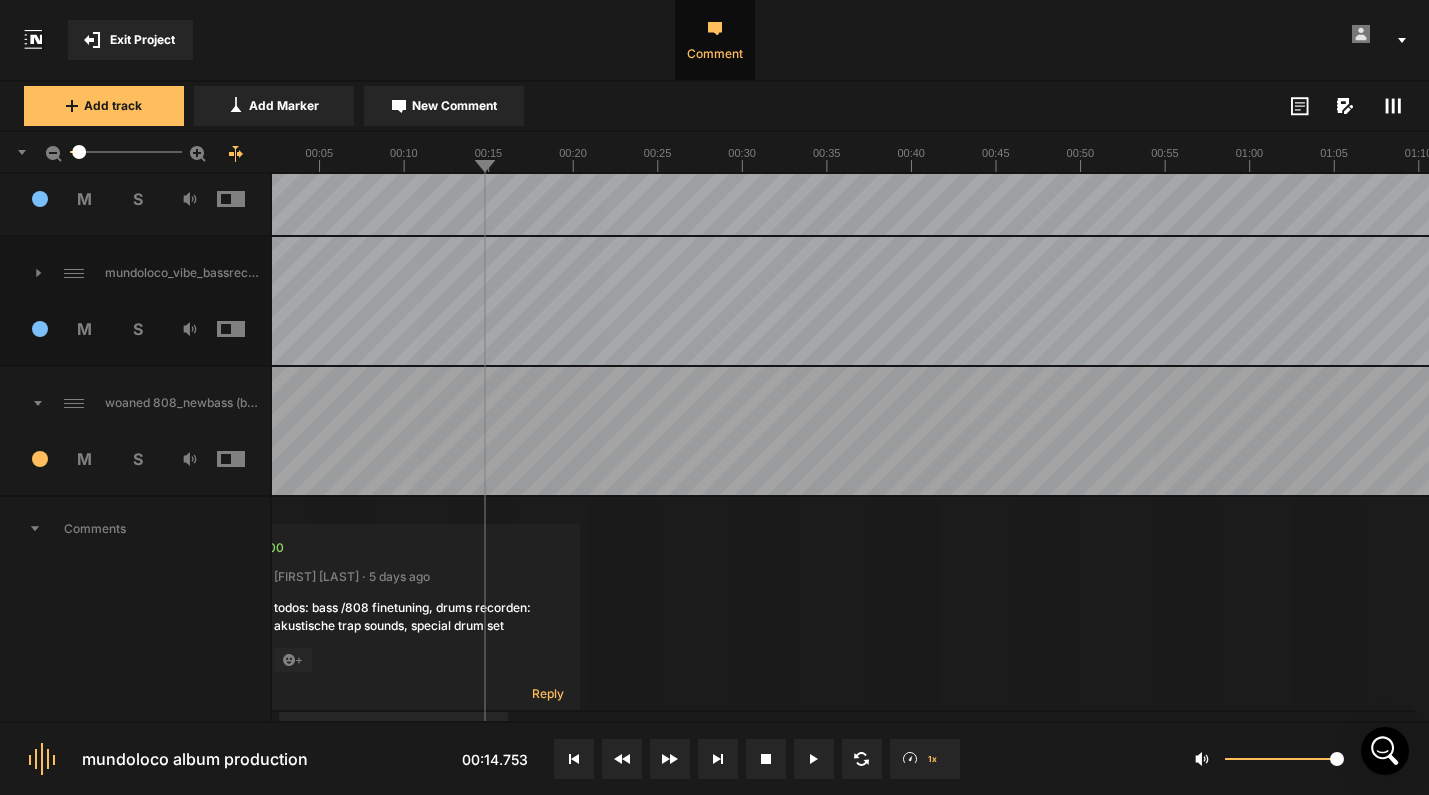 click at bounding box center [21, 403] 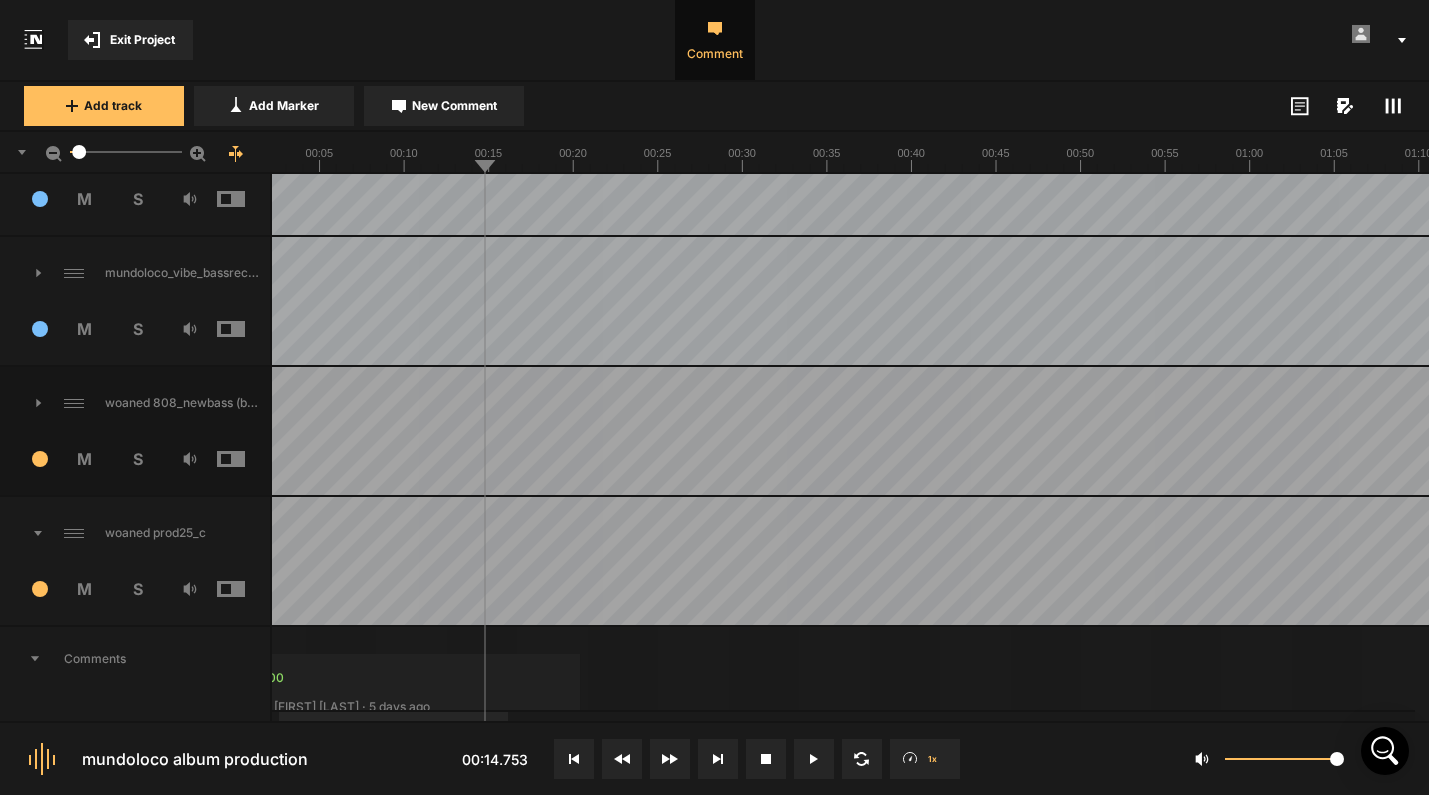 click at bounding box center (21, 533) 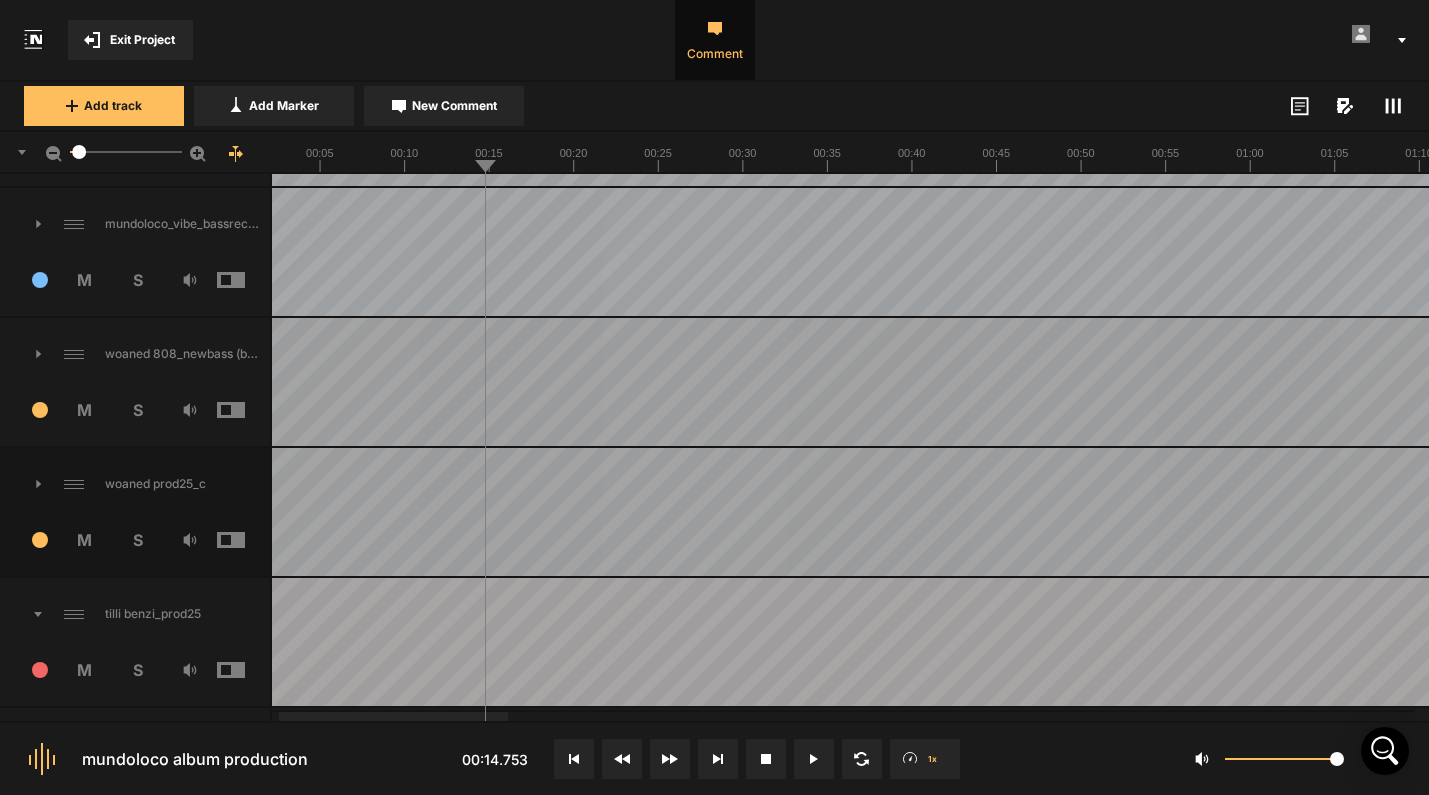 click at bounding box center (21, 614) 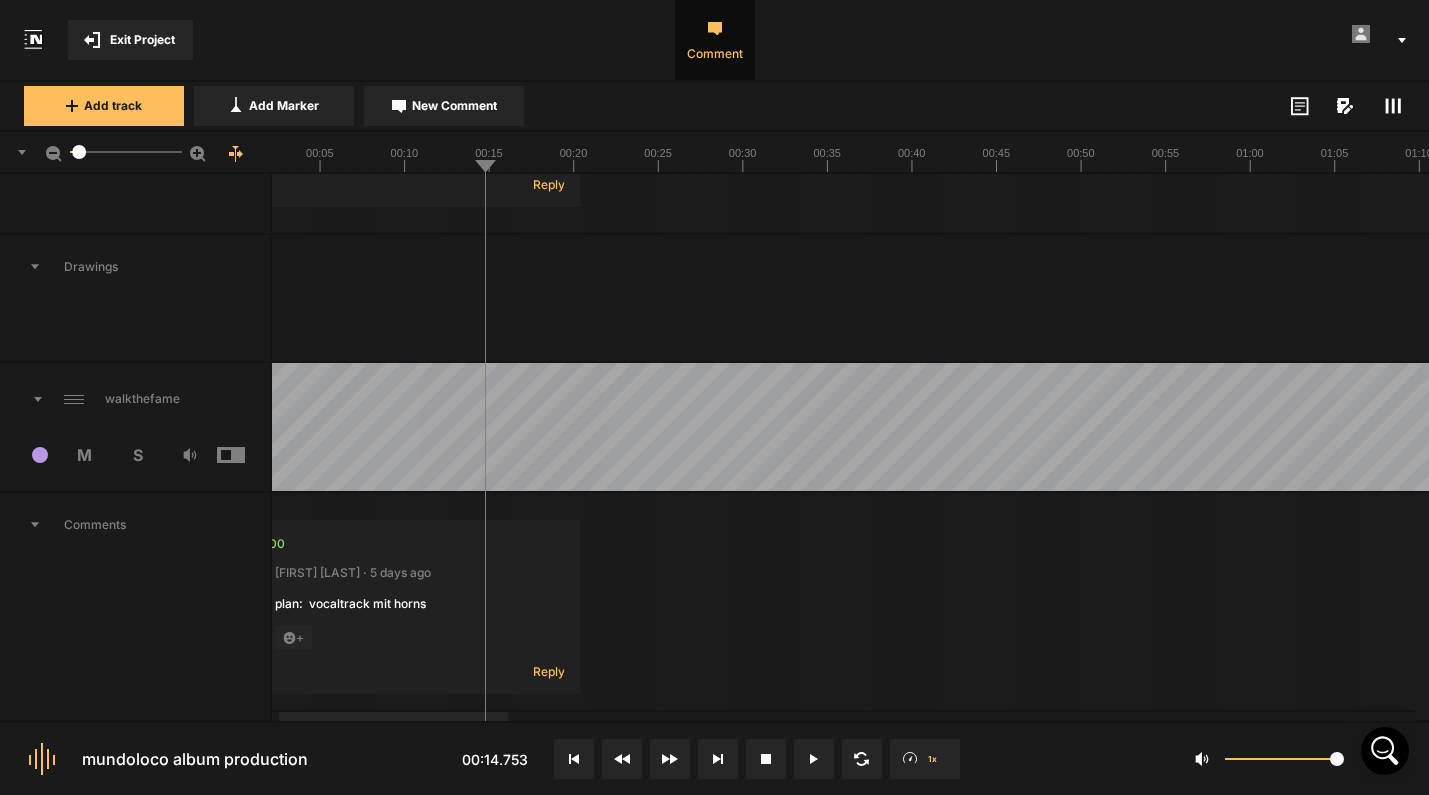 click 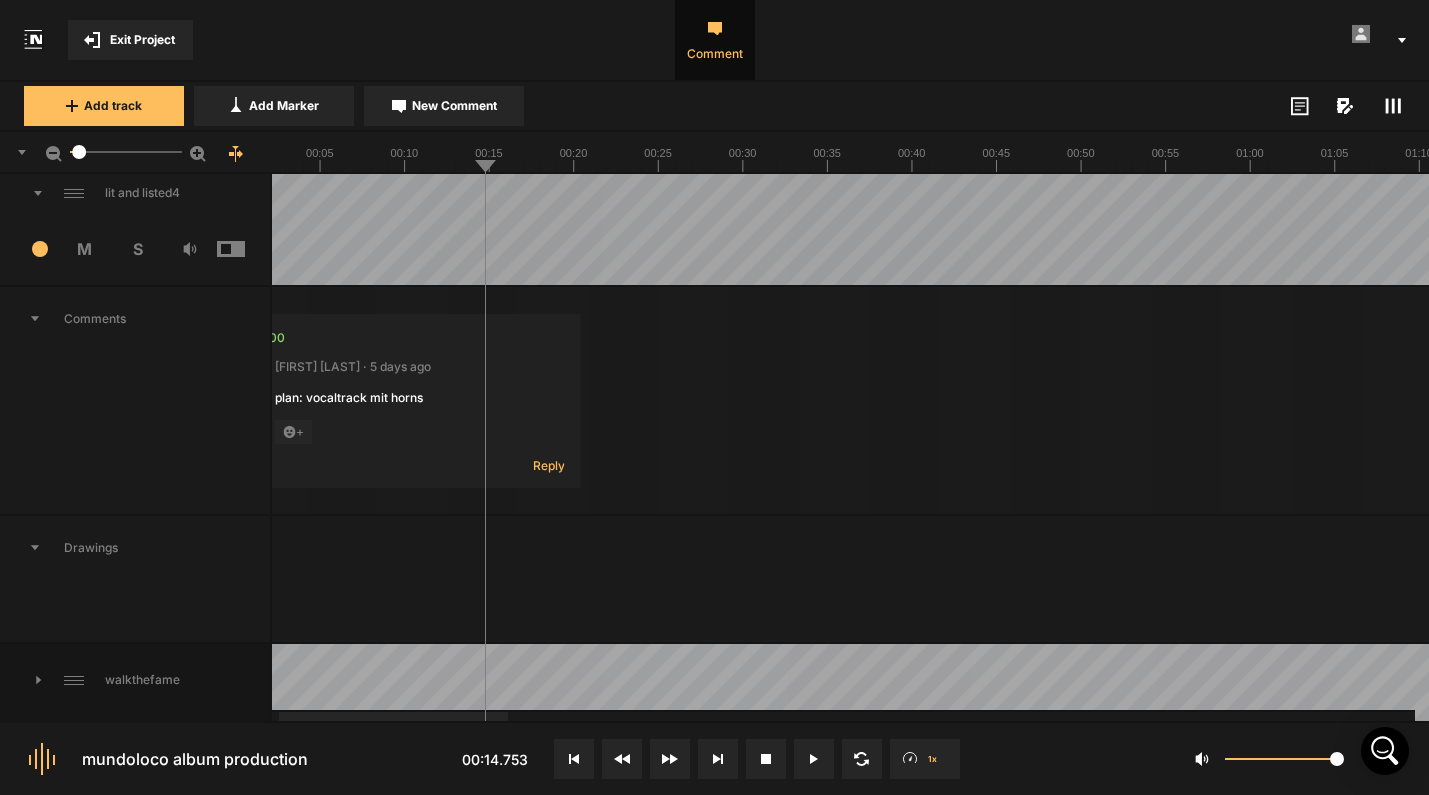 scroll, scrollTop: 3028, scrollLeft: 0, axis: vertical 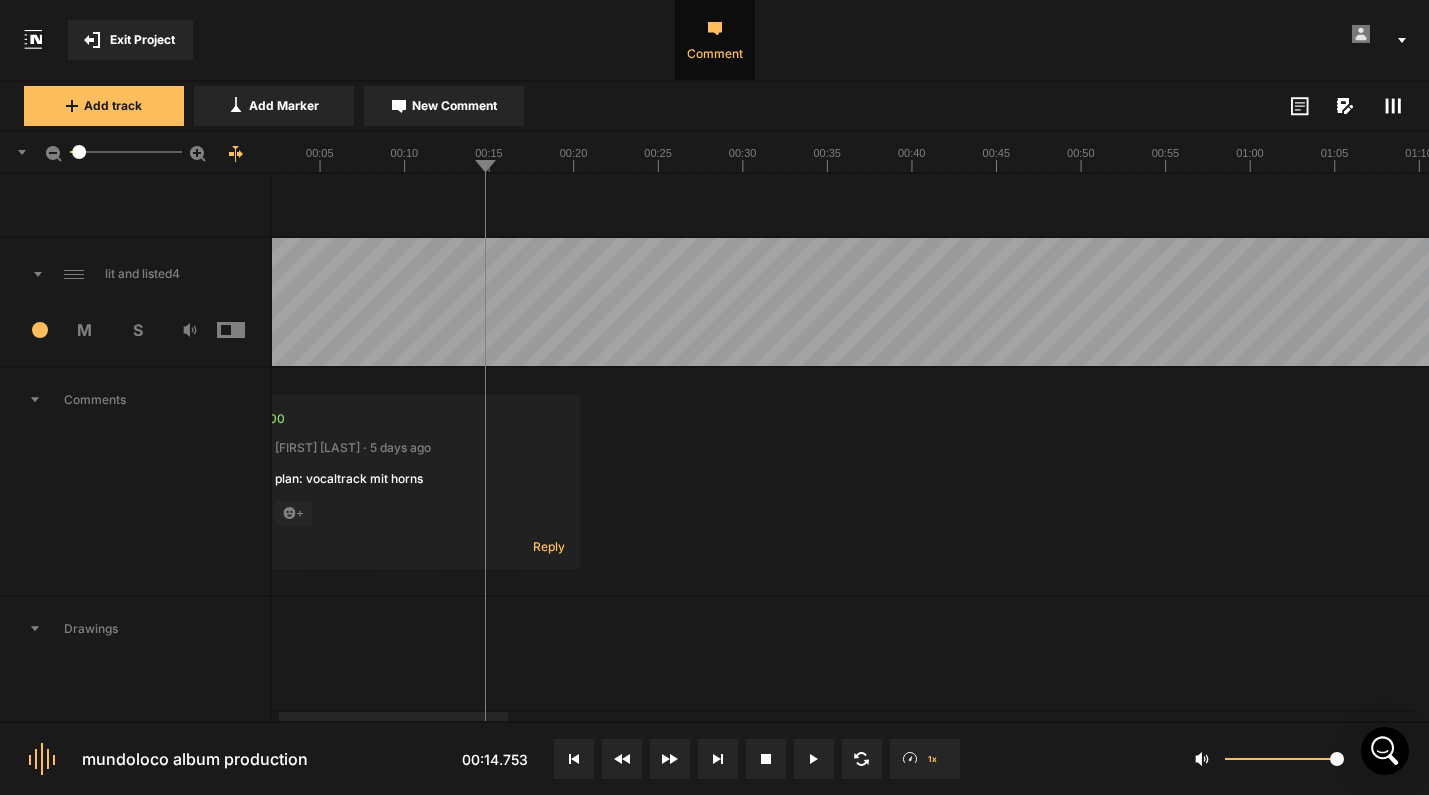 click at bounding box center (21, 274) 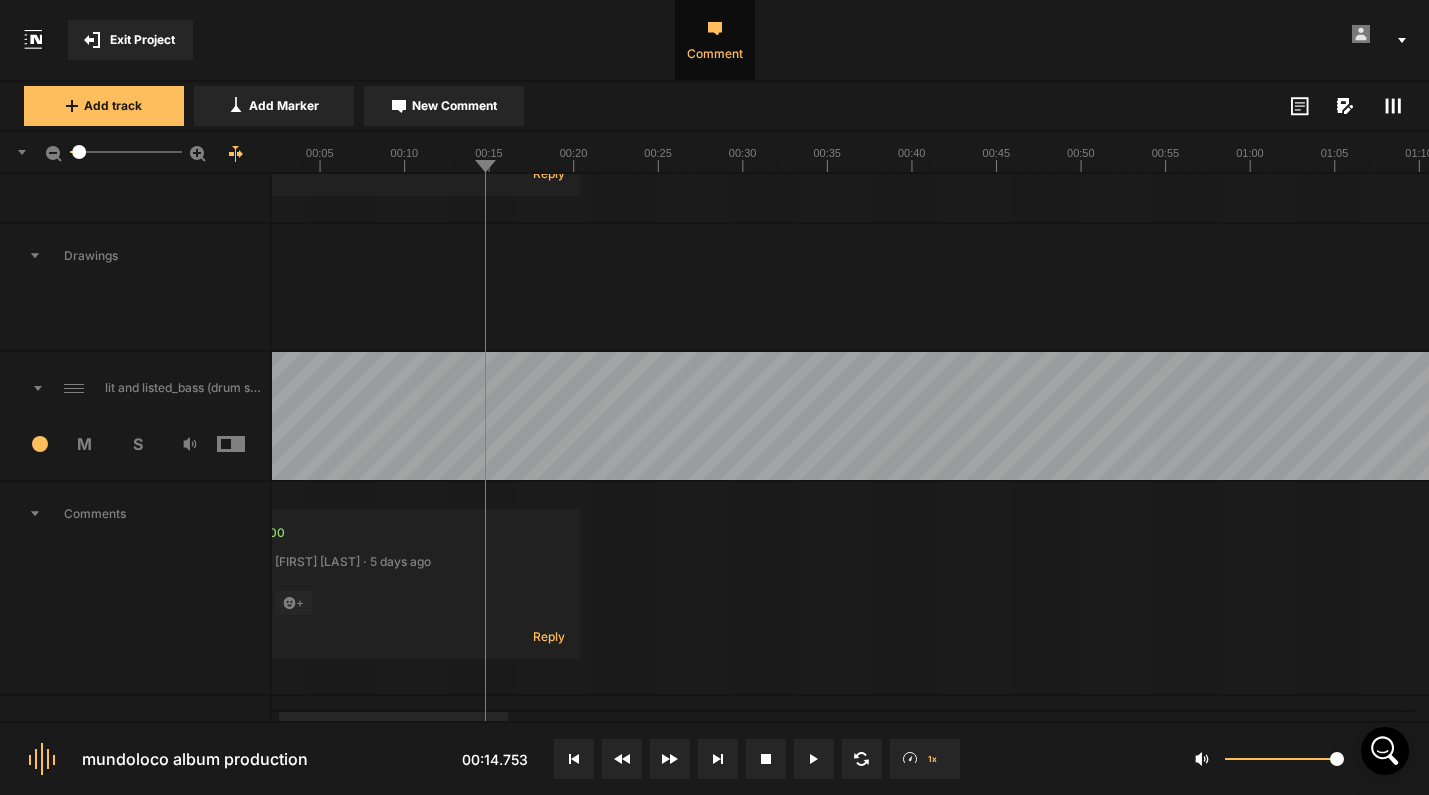 scroll, scrollTop: 2385, scrollLeft: 0, axis: vertical 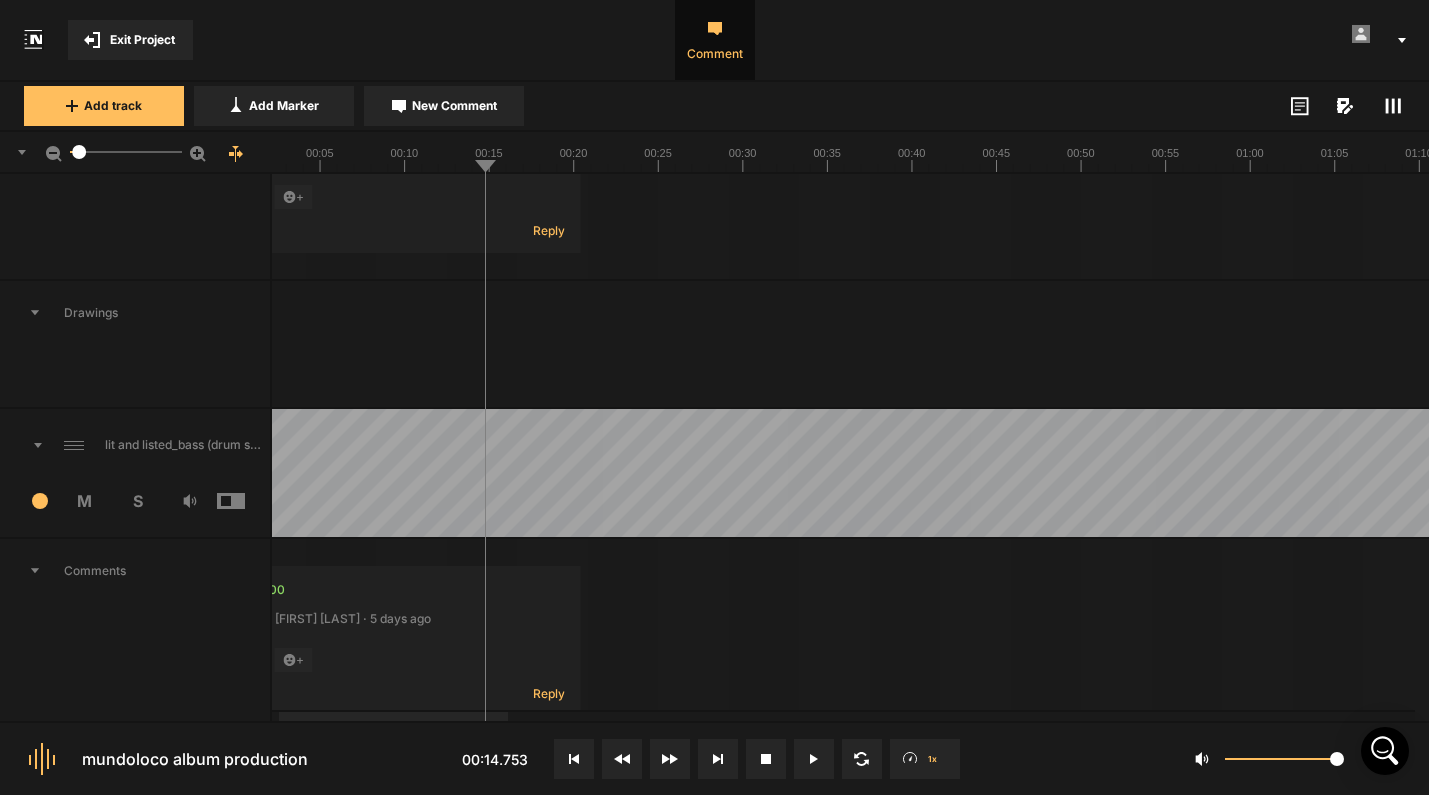 click 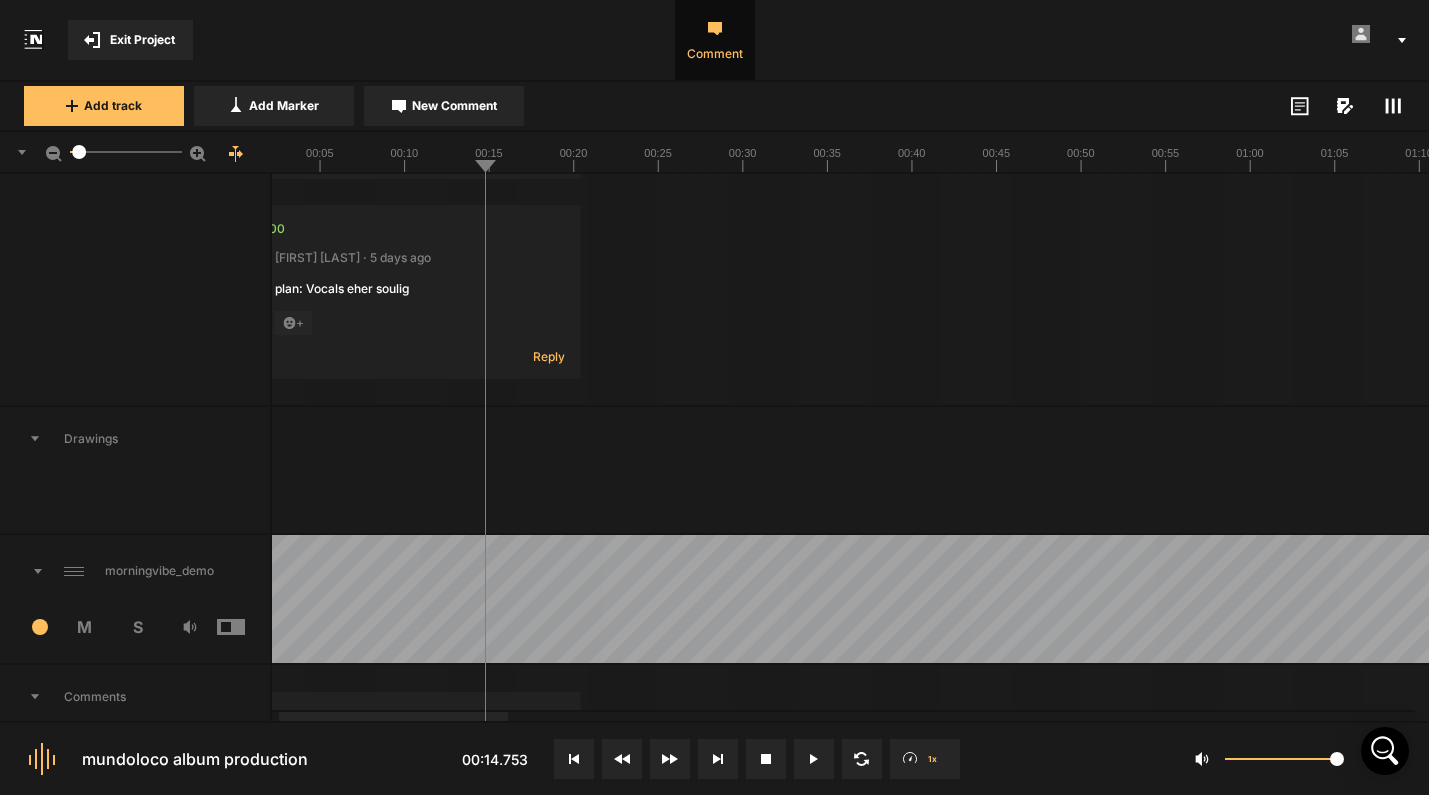 scroll, scrollTop: 1534, scrollLeft: 0, axis: vertical 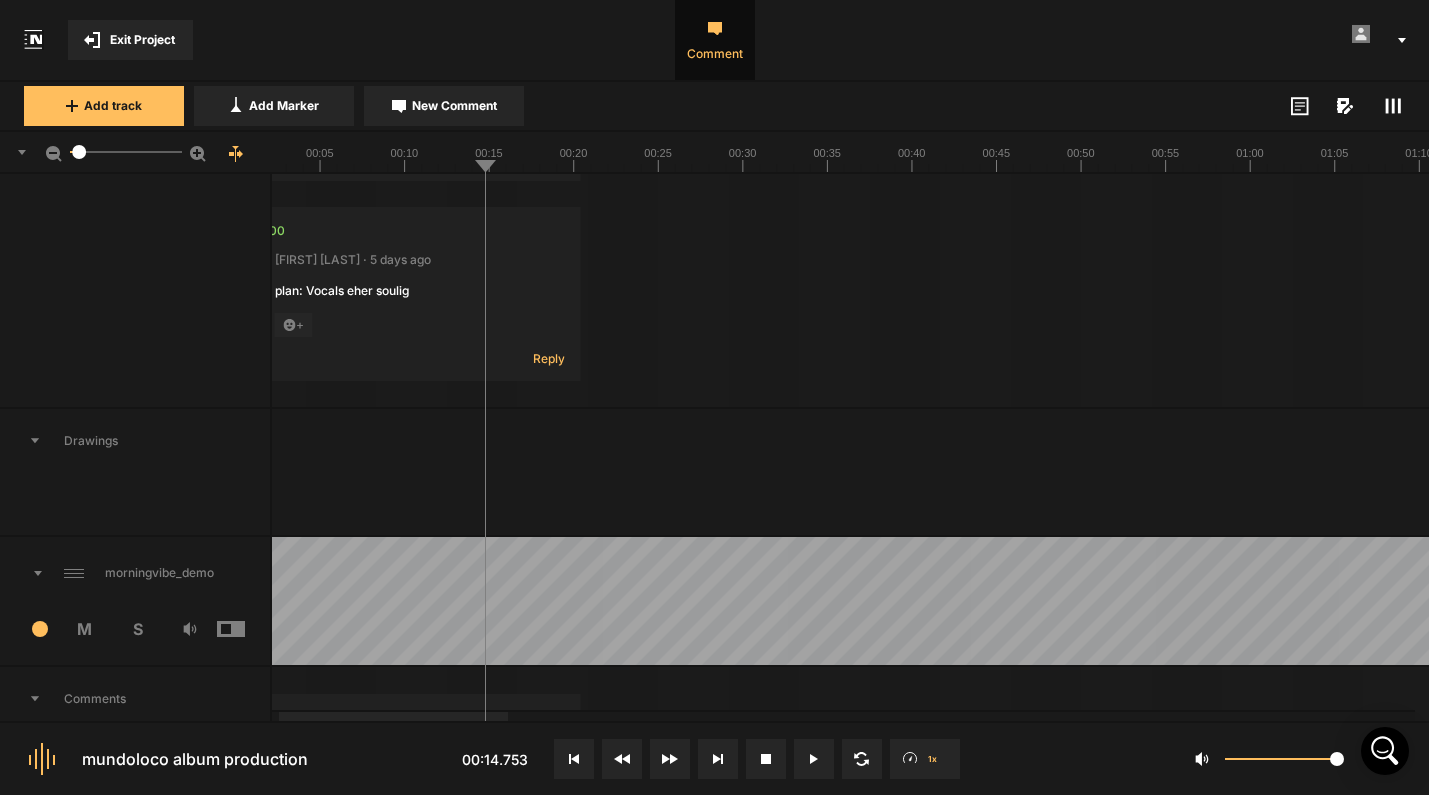 click 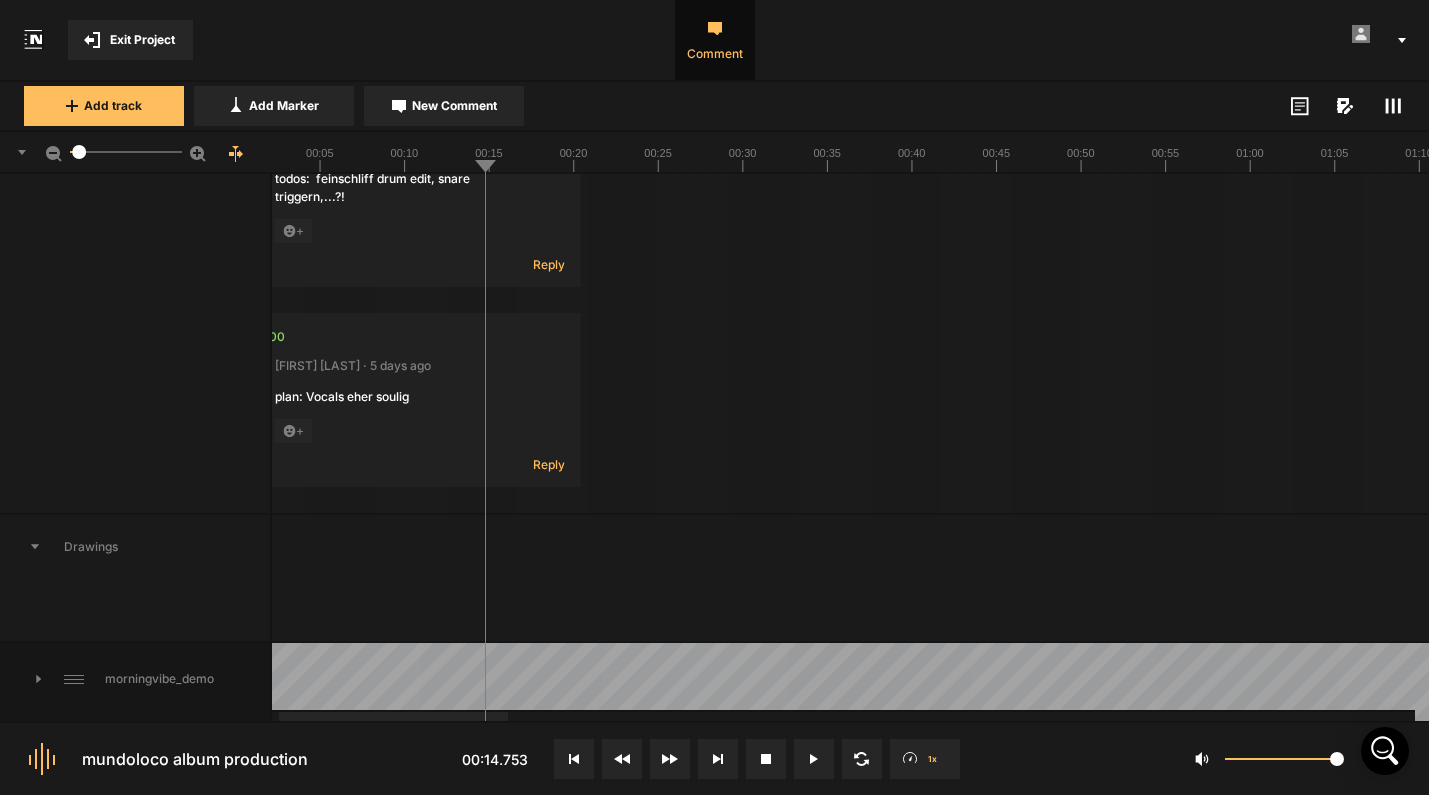 scroll, scrollTop: 1039, scrollLeft: 0, axis: vertical 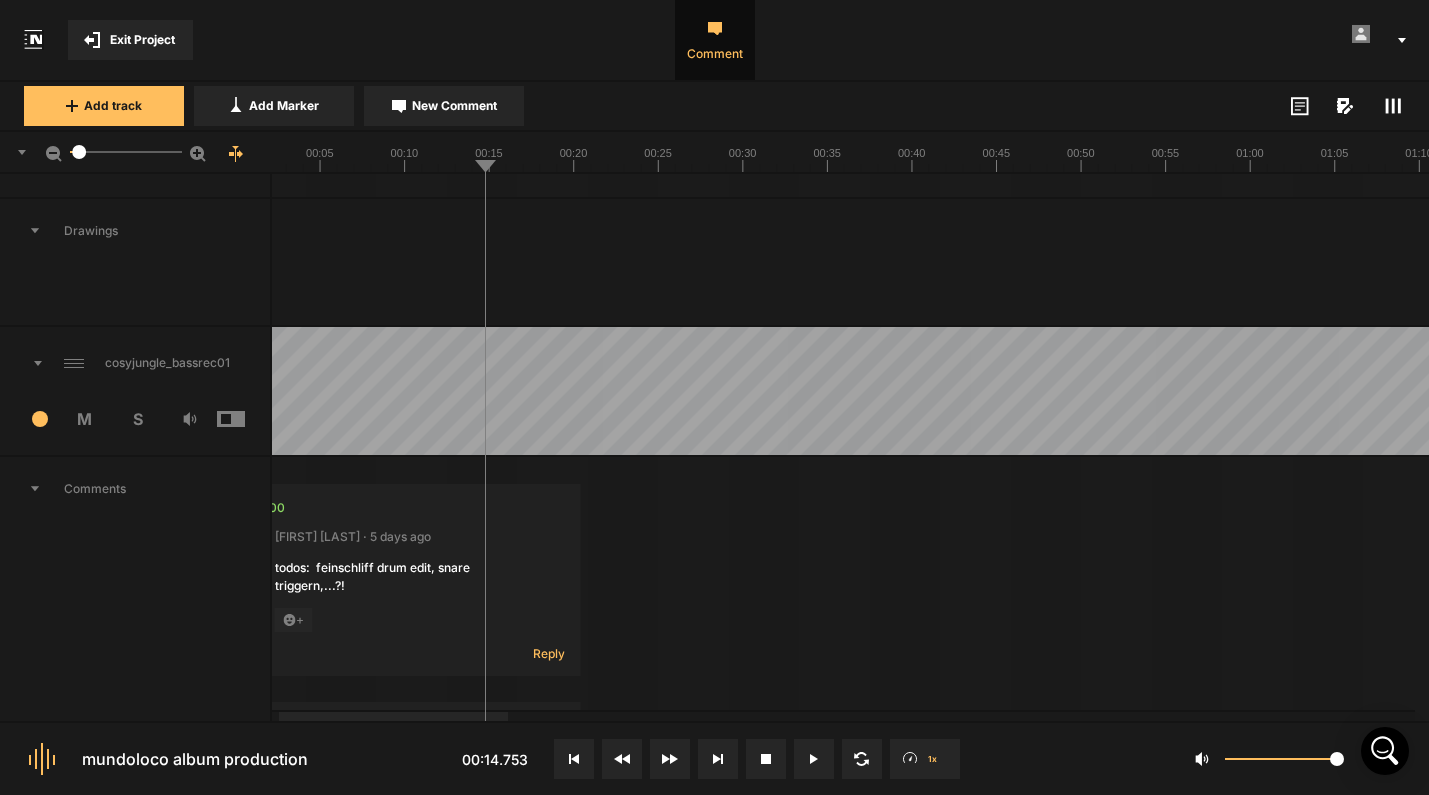 click 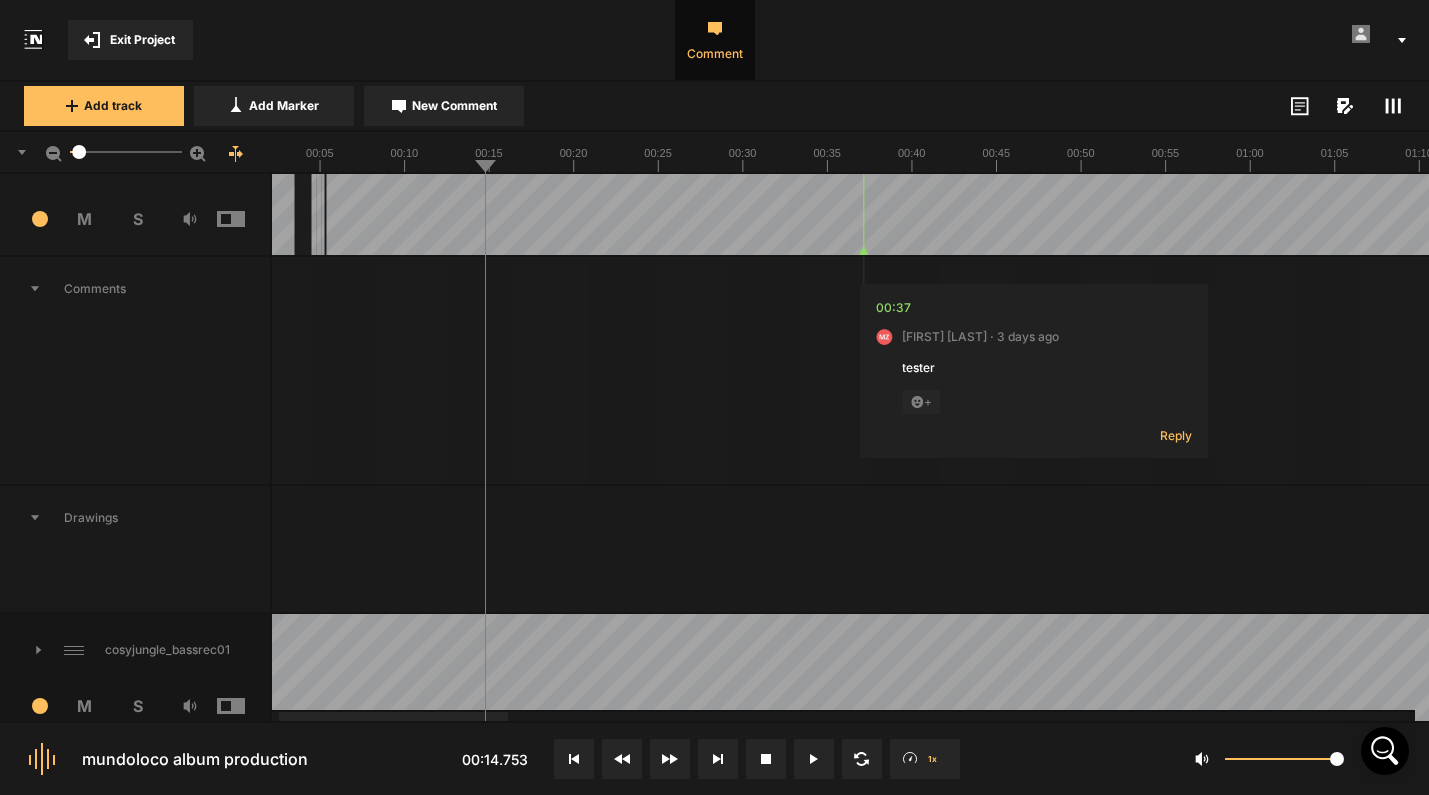 scroll, scrollTop: 673, scrollLeft: 0, axis: vertical 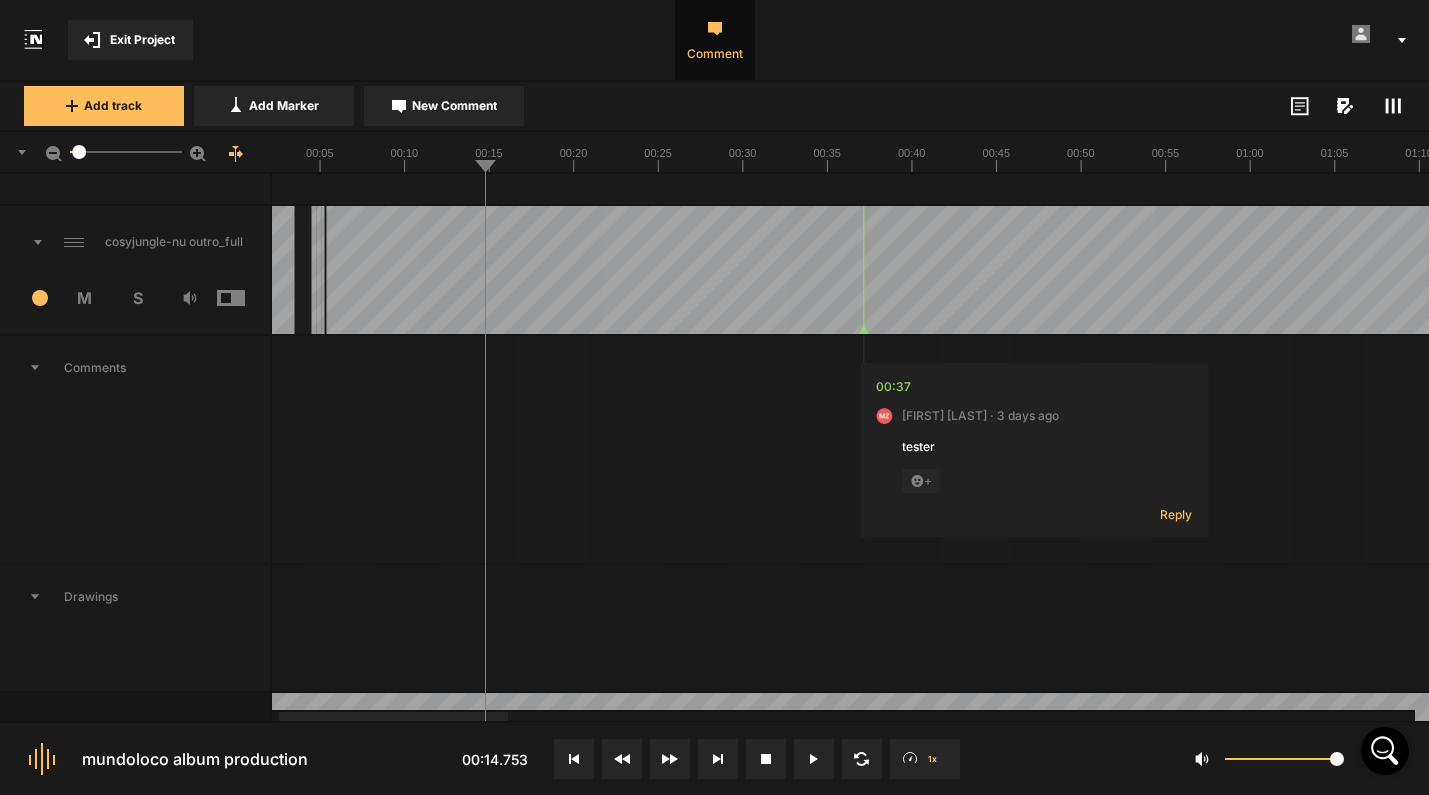 click 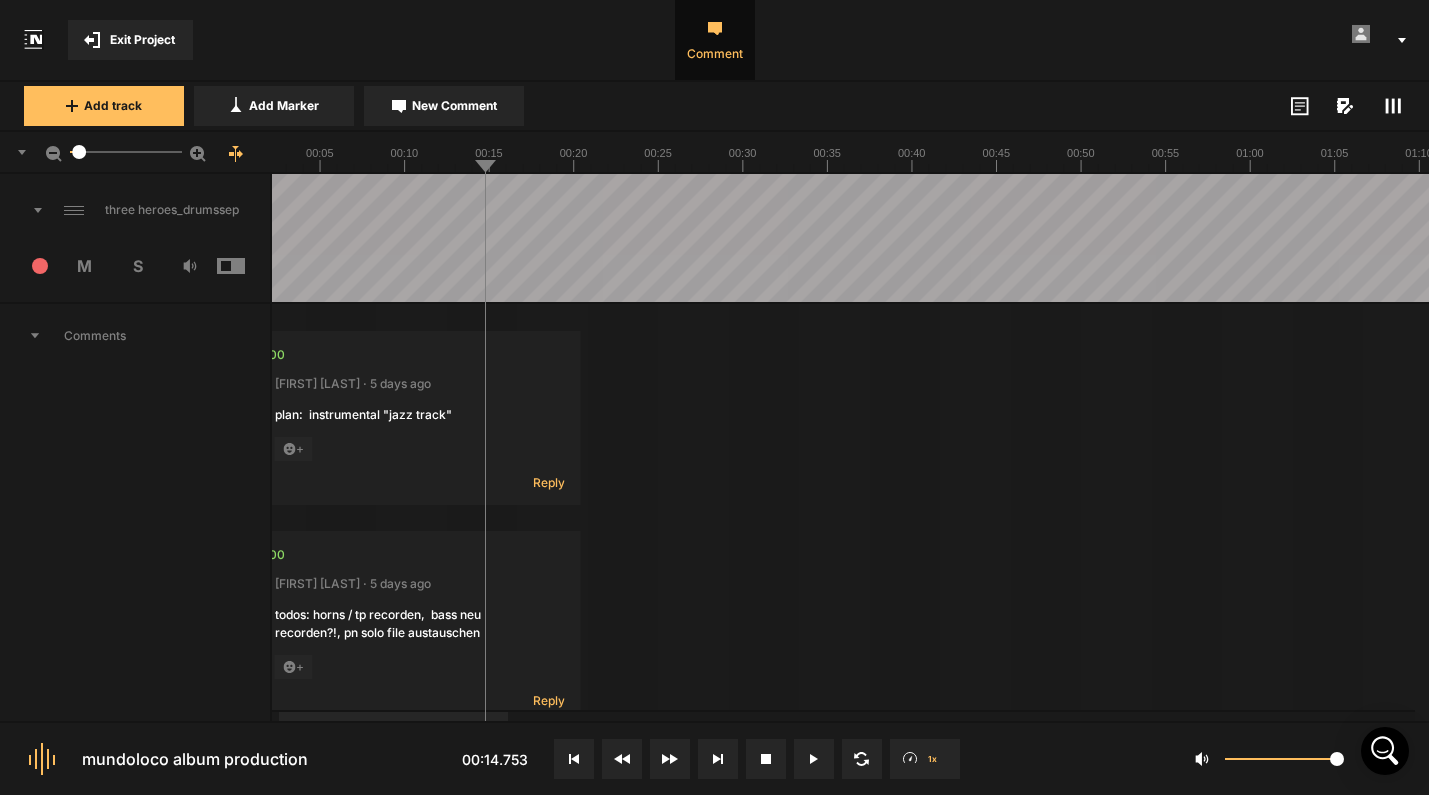 scroll, scrollTop: 0, scrollLeft: 0, axis: both 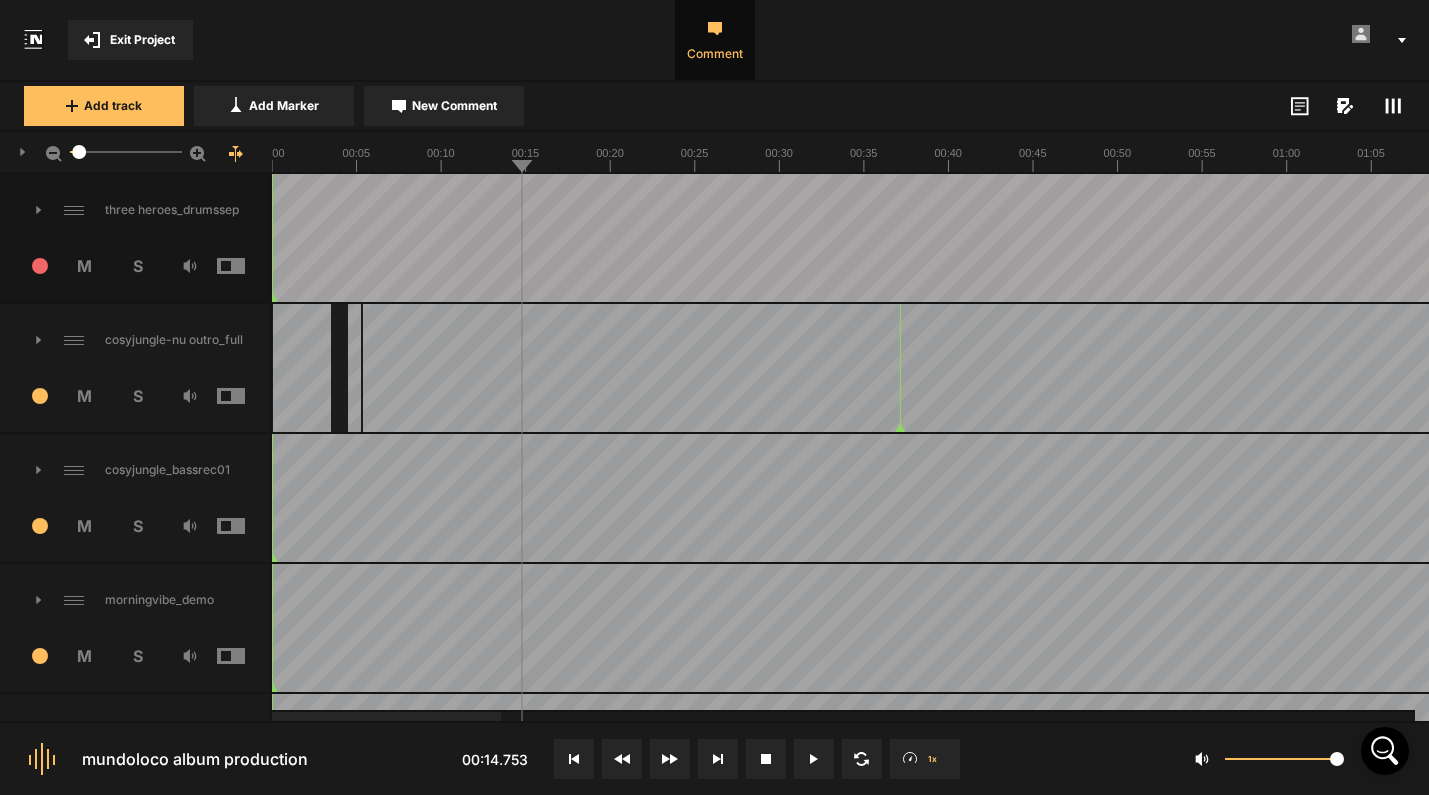 click at bounding box center [3164, 238] 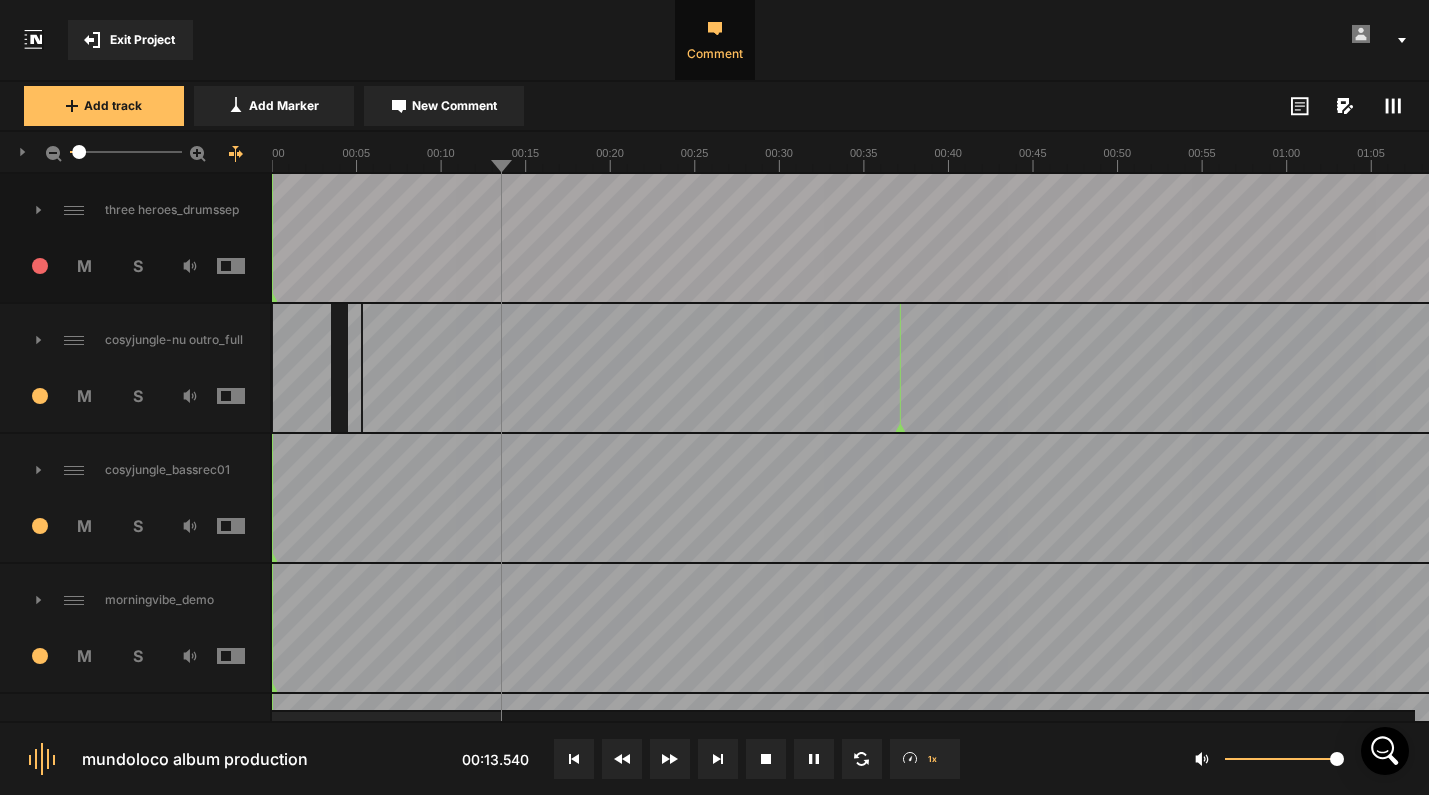 click on "S" at bounding box center [137, 266] 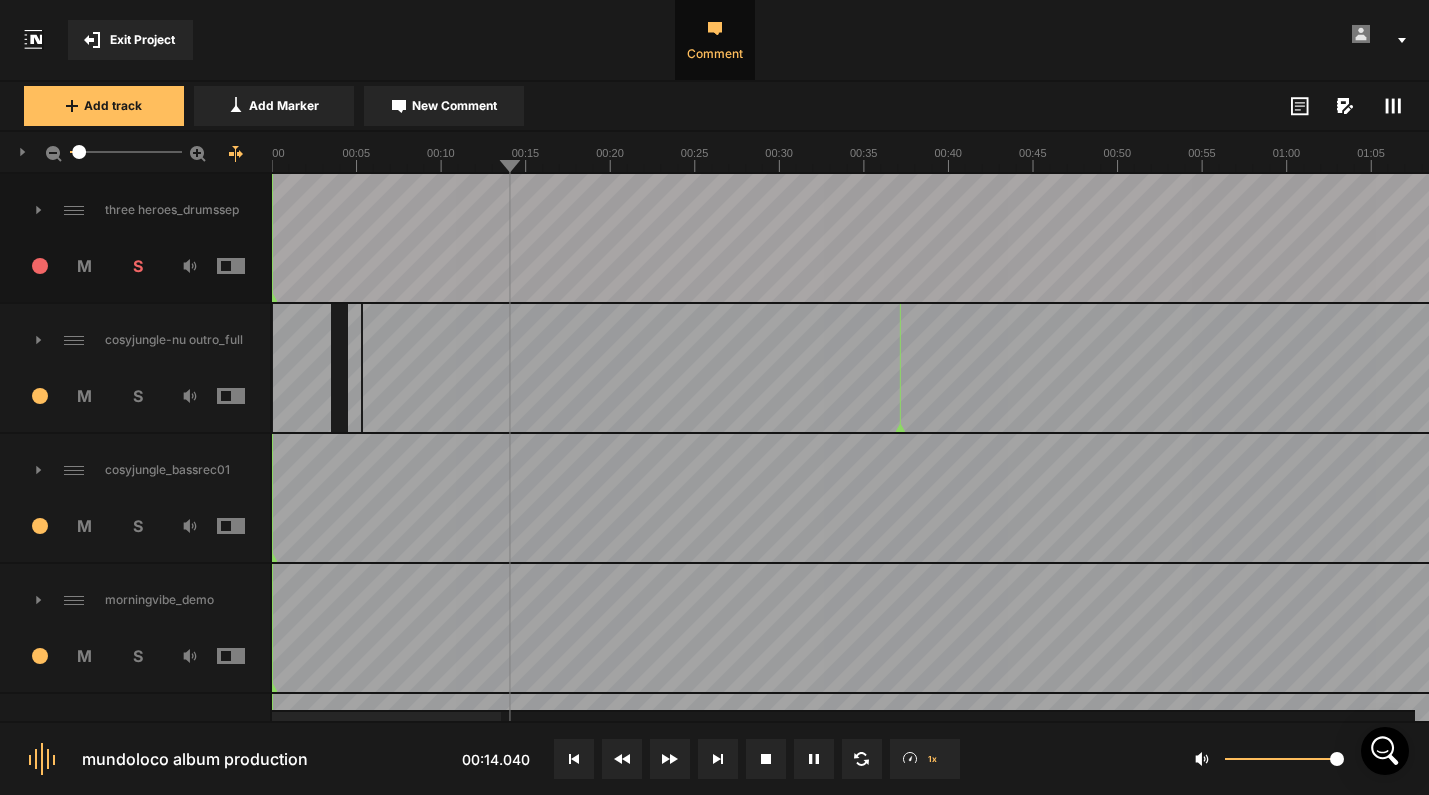 click on "S" at bounding box center [137, 266] 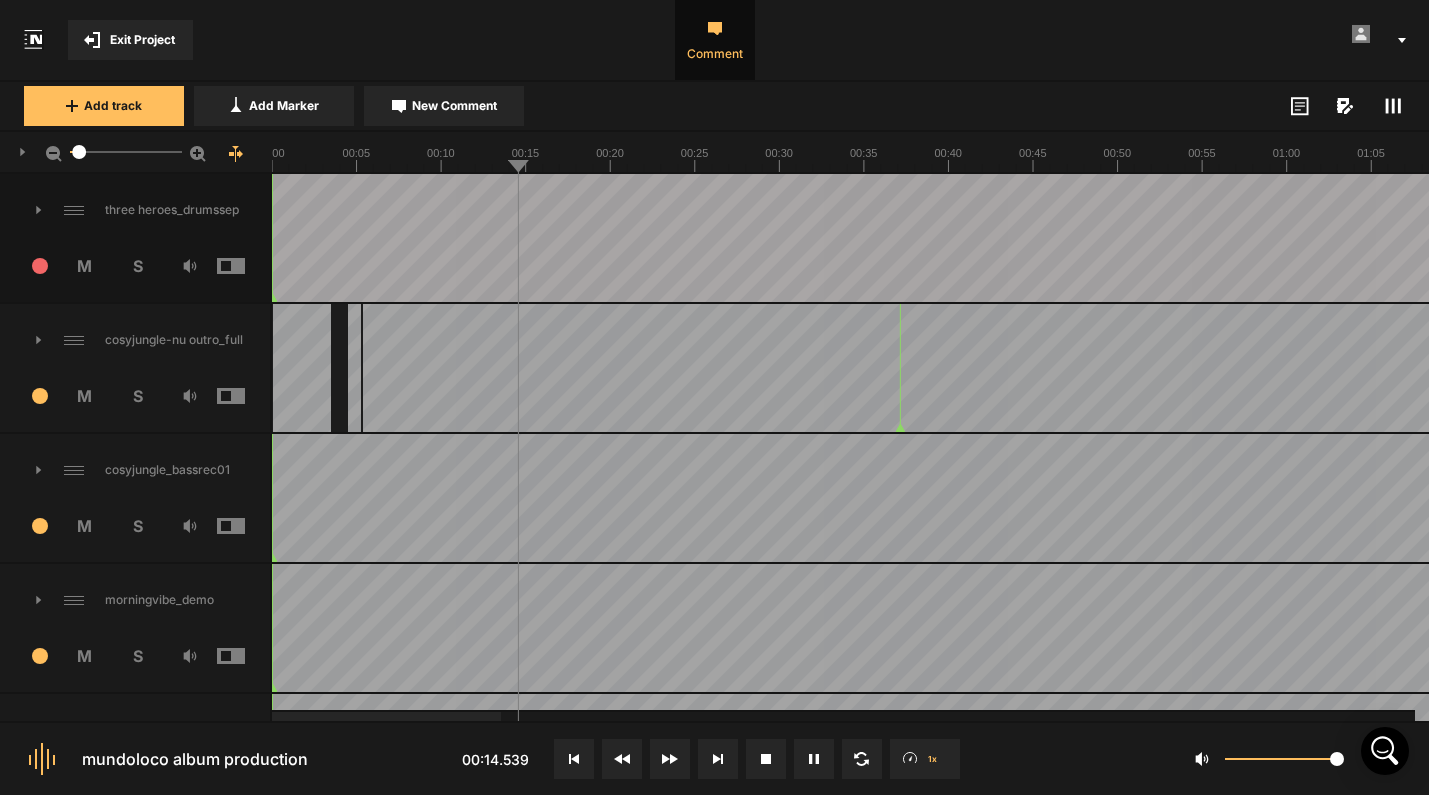click on "S" at bounding box center [137, 266] 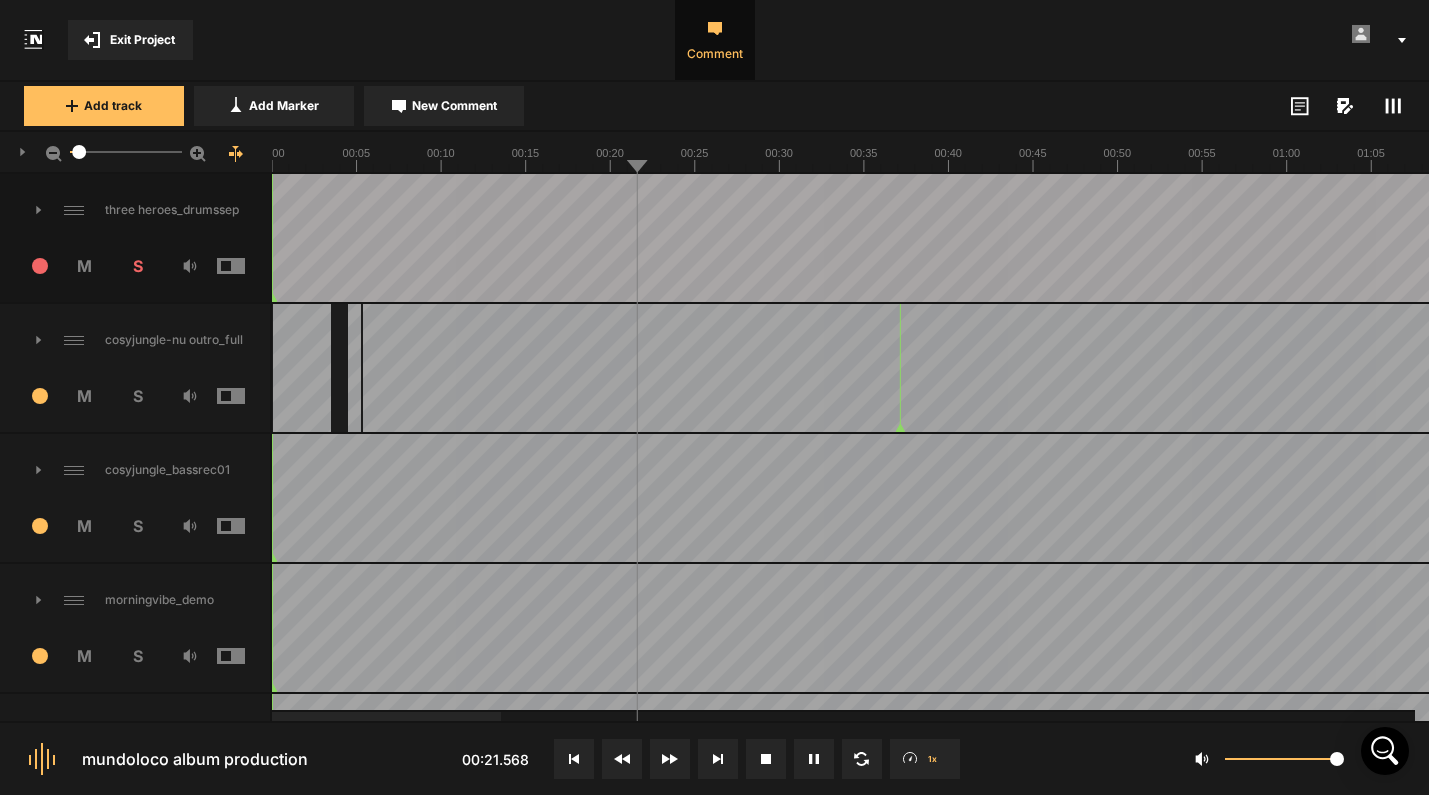 click on "S" at bounding box center (137, 396) 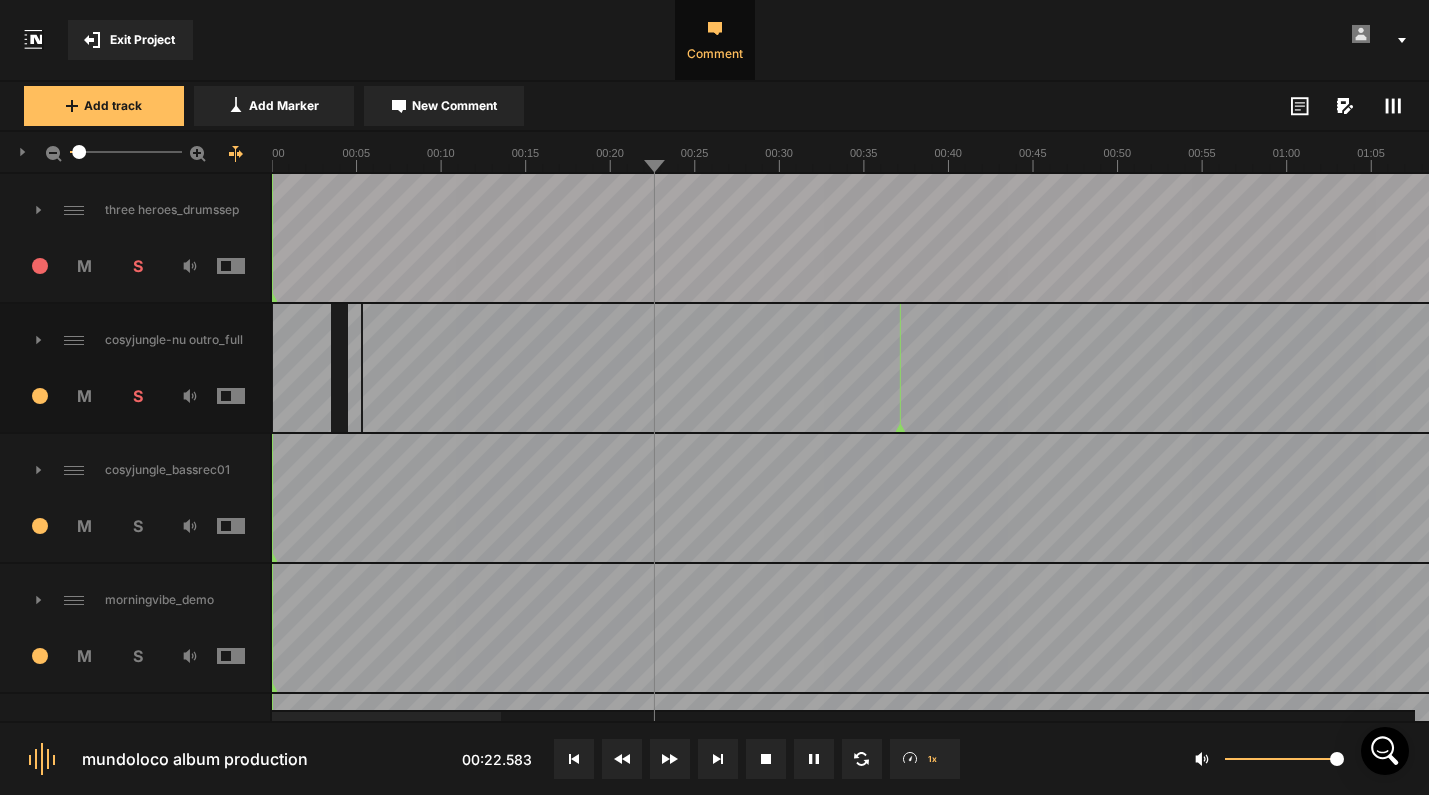 click on "S" at bounding box center [137, 266] 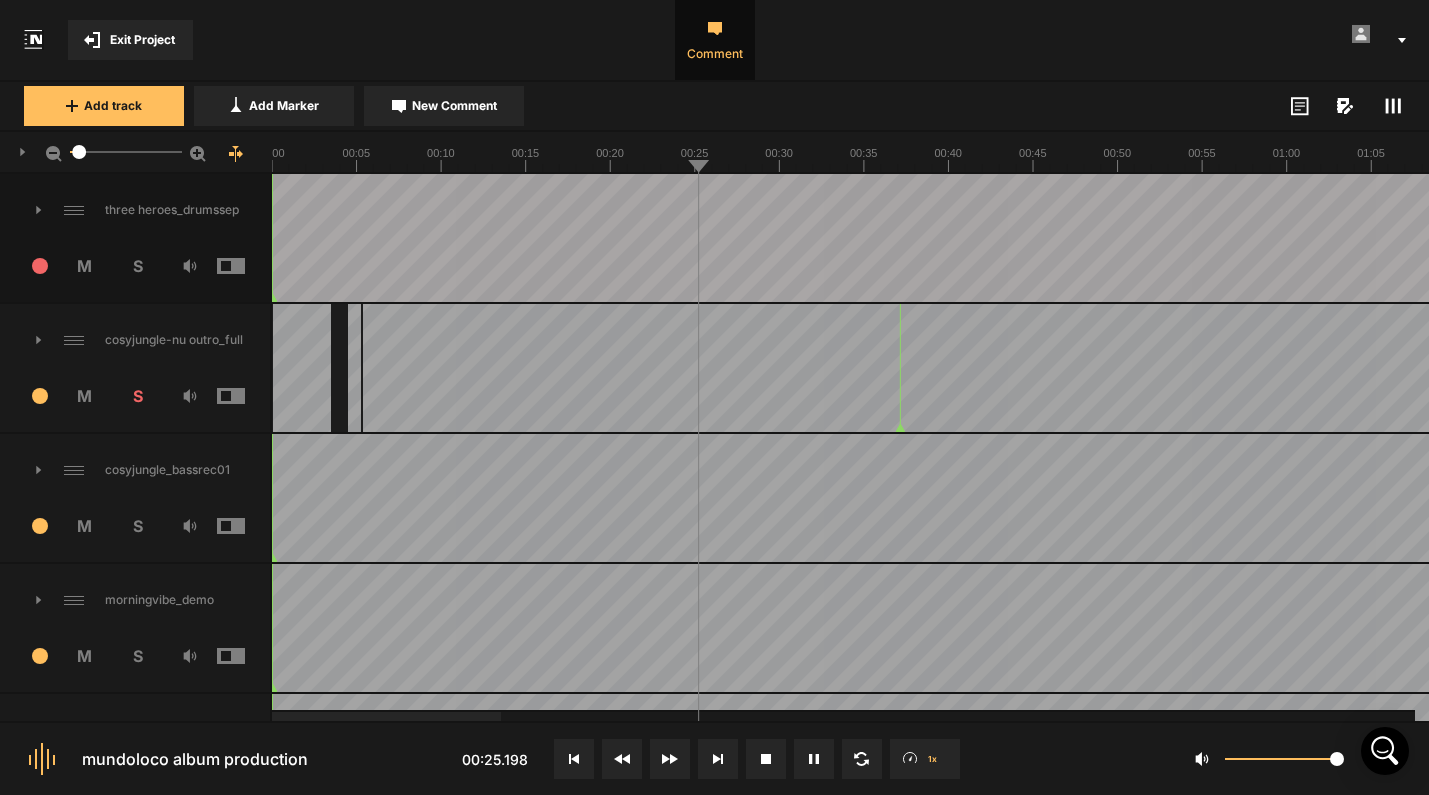 click on "2 M S" at bounding box center [135, 402] 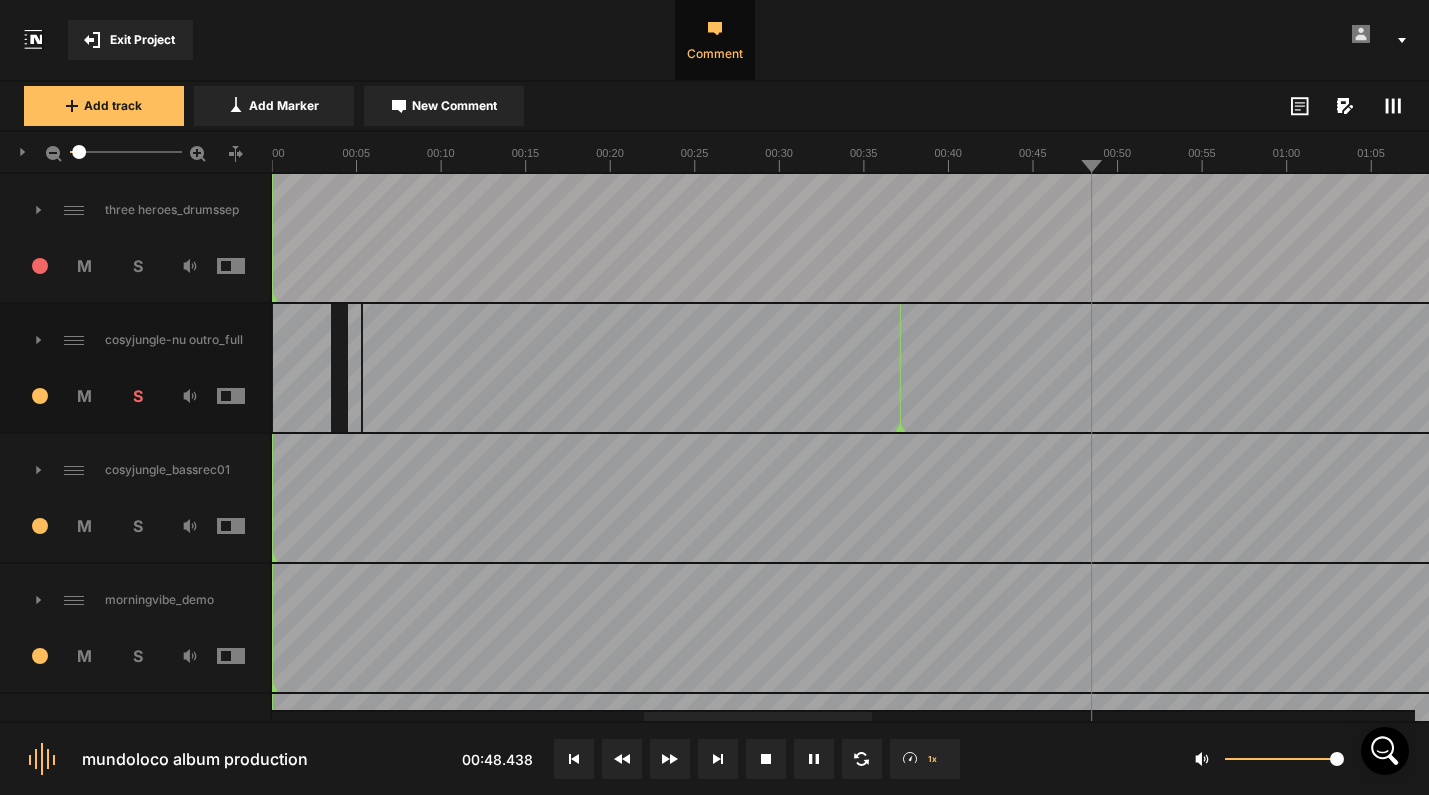 click on "S" at bounding box center (137, 526) 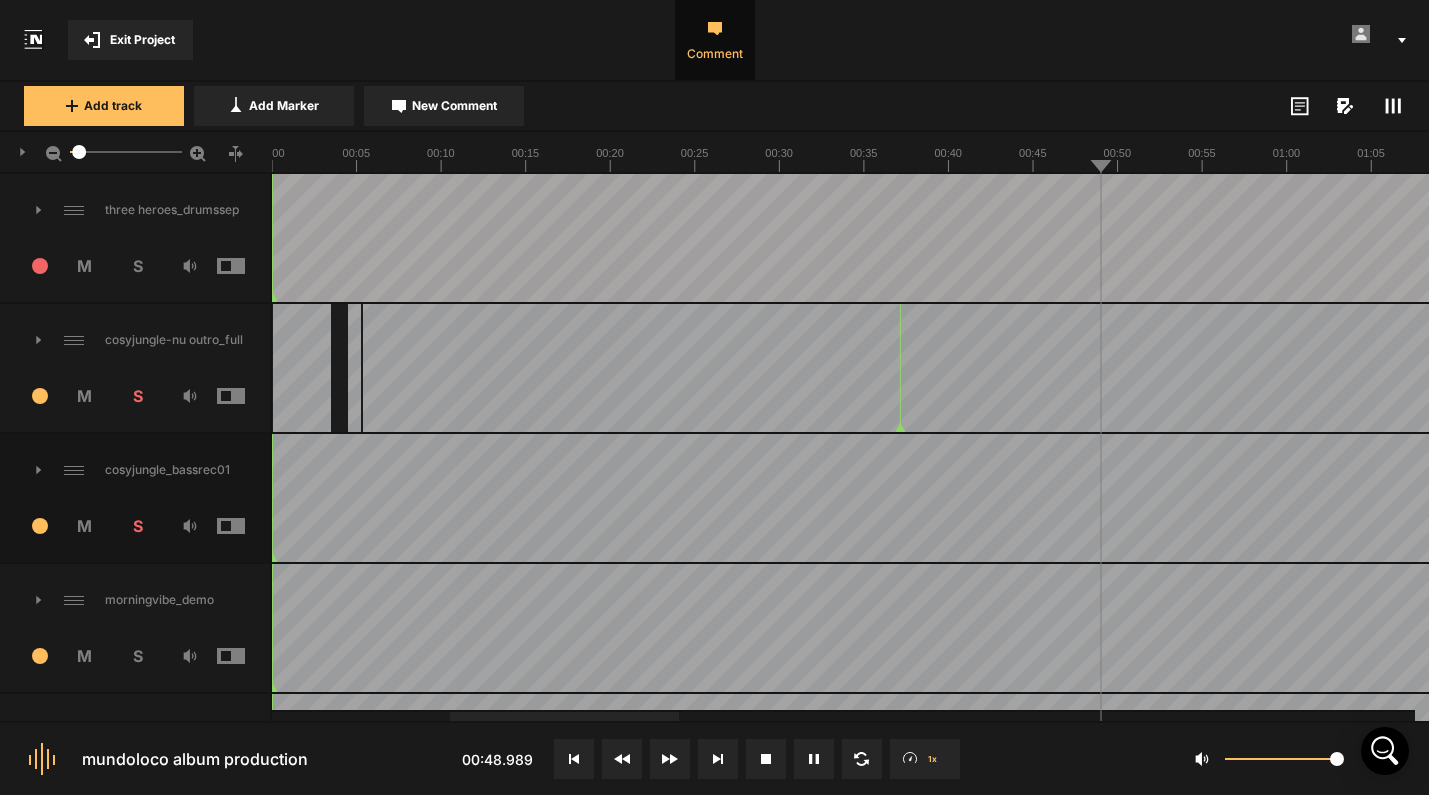 click on "S" at bounding box center (137, 396) 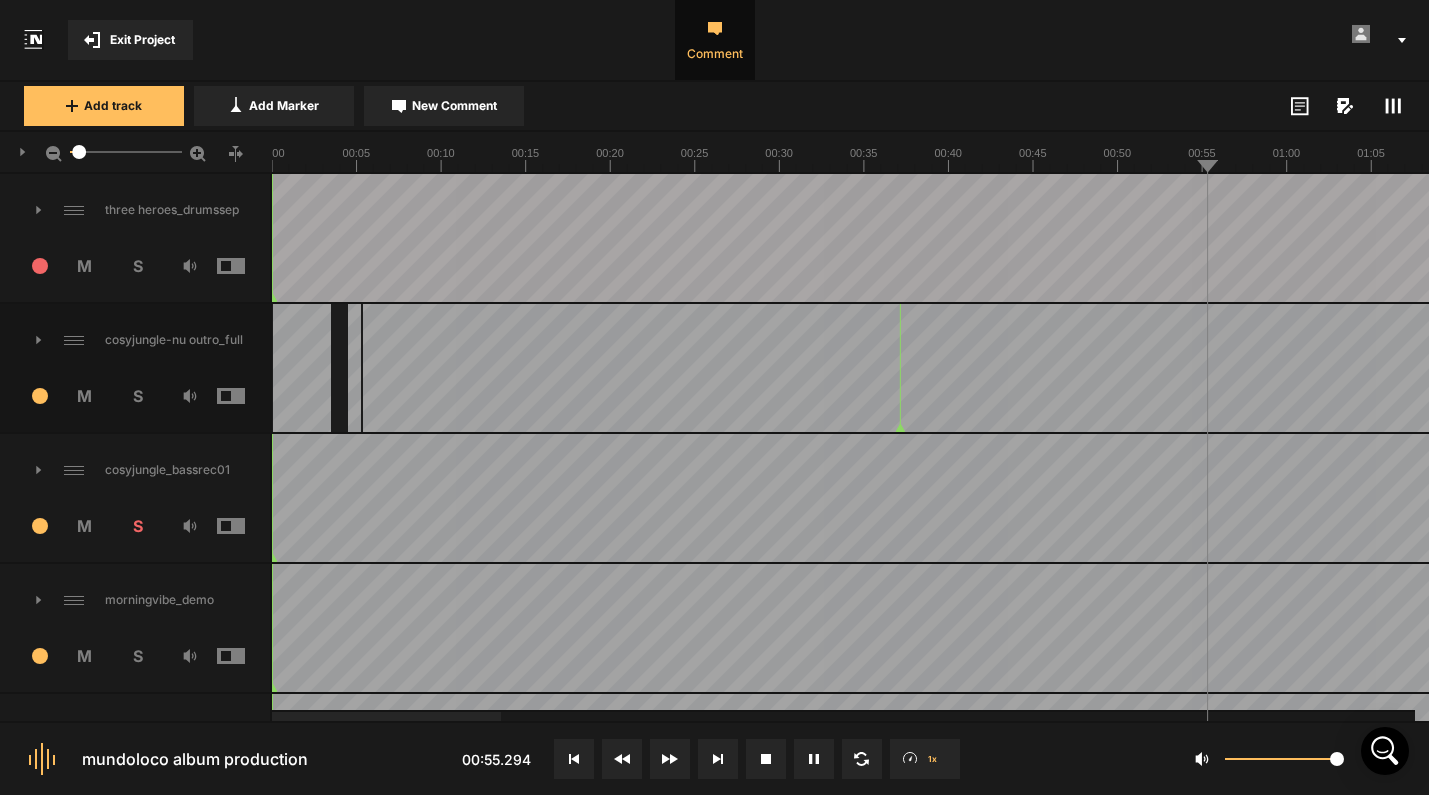 click at bounding box center (3164, 498) 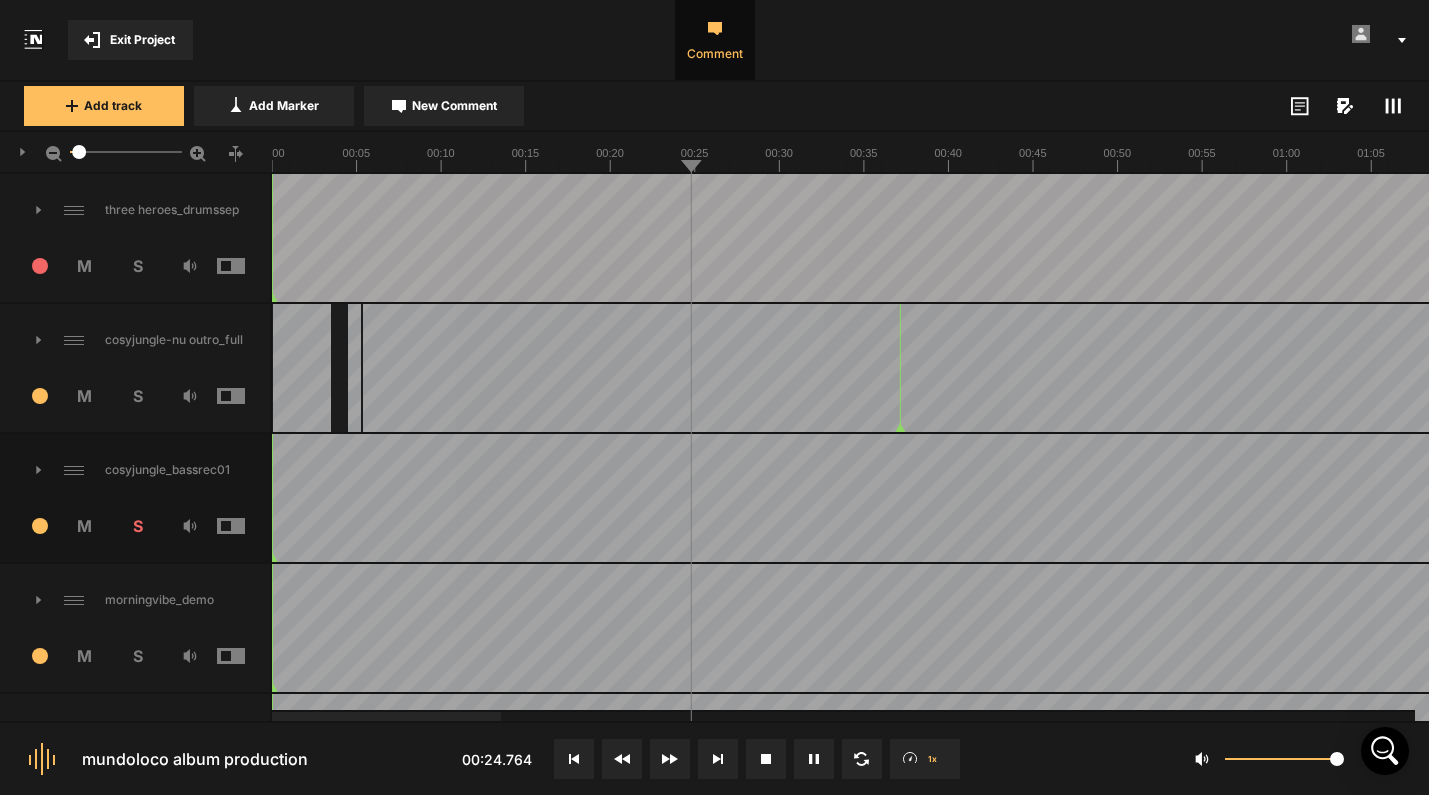 click at bounding box center [3164, 498] 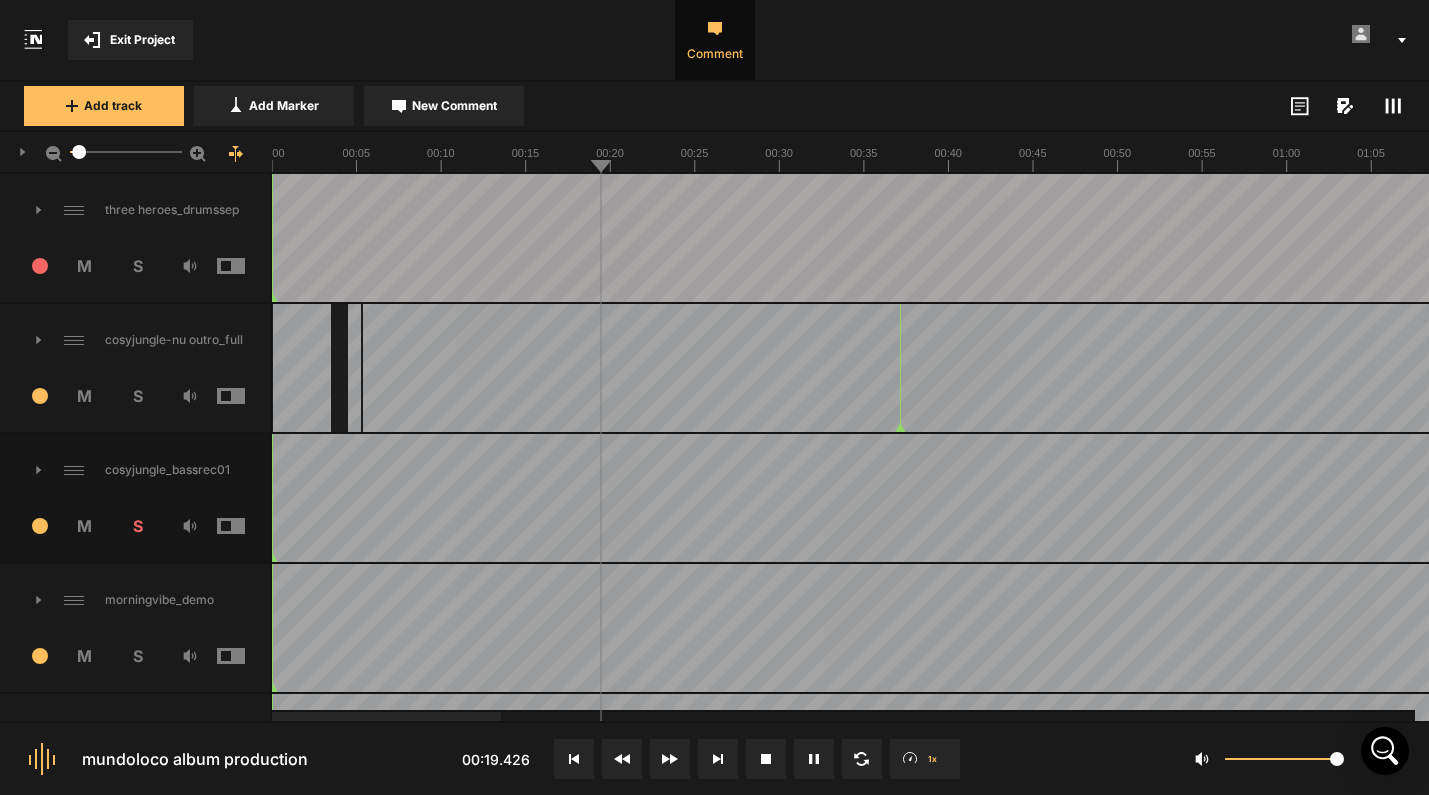 click at bounding box center (3164, 498) 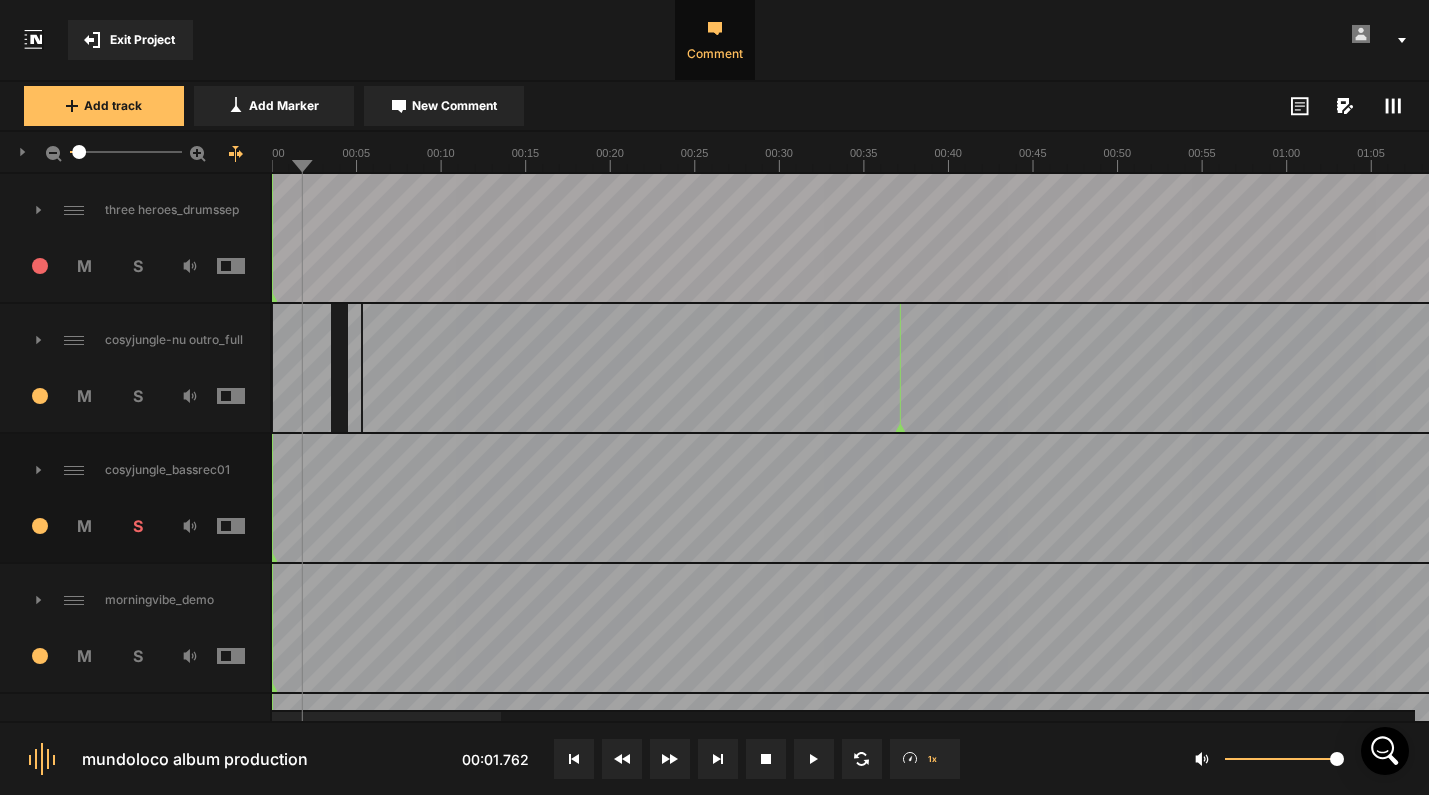 click on "S" at bounding box center [137, 526] 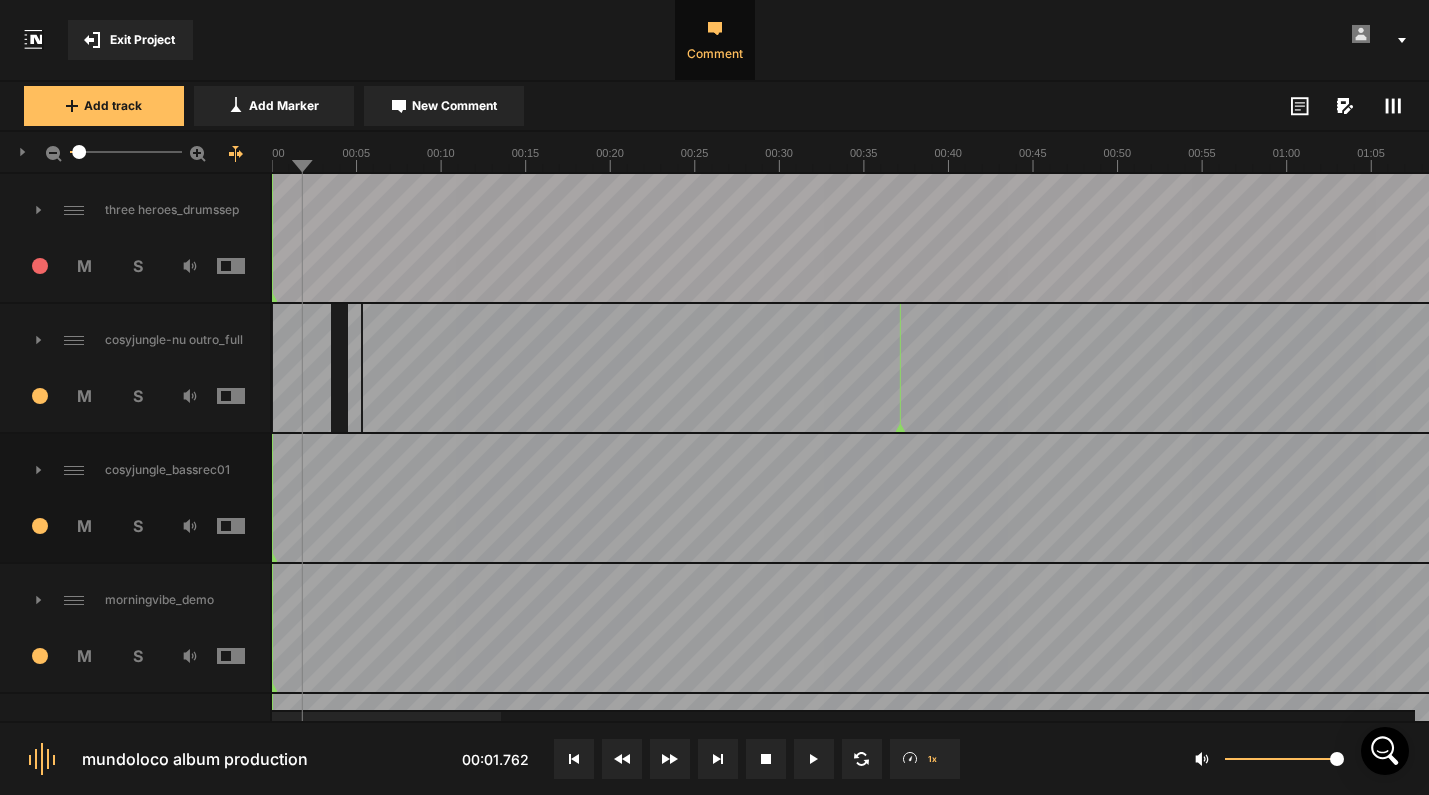 click on "S" at bounding box center (137, 526) 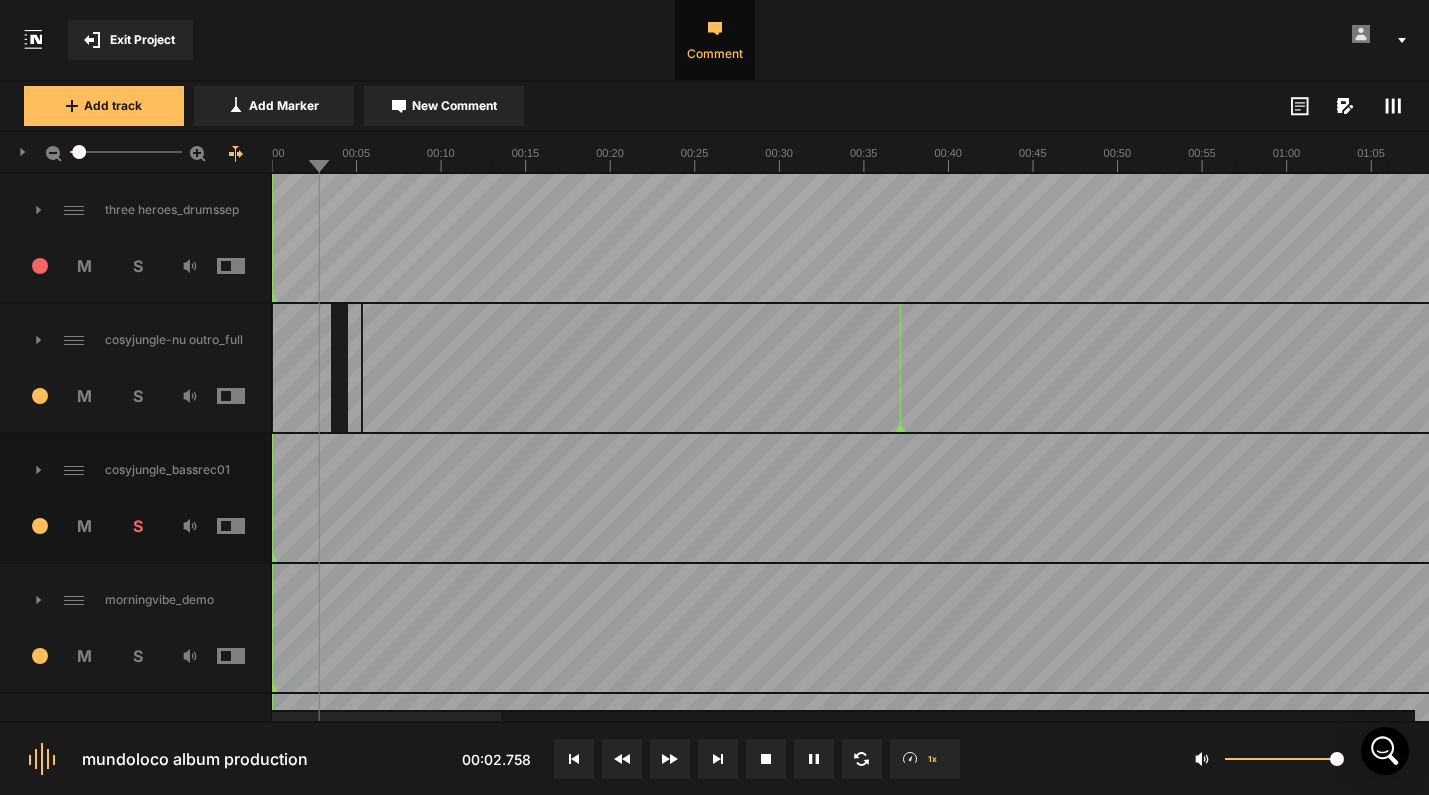 click at bounding box center (3164, 498) 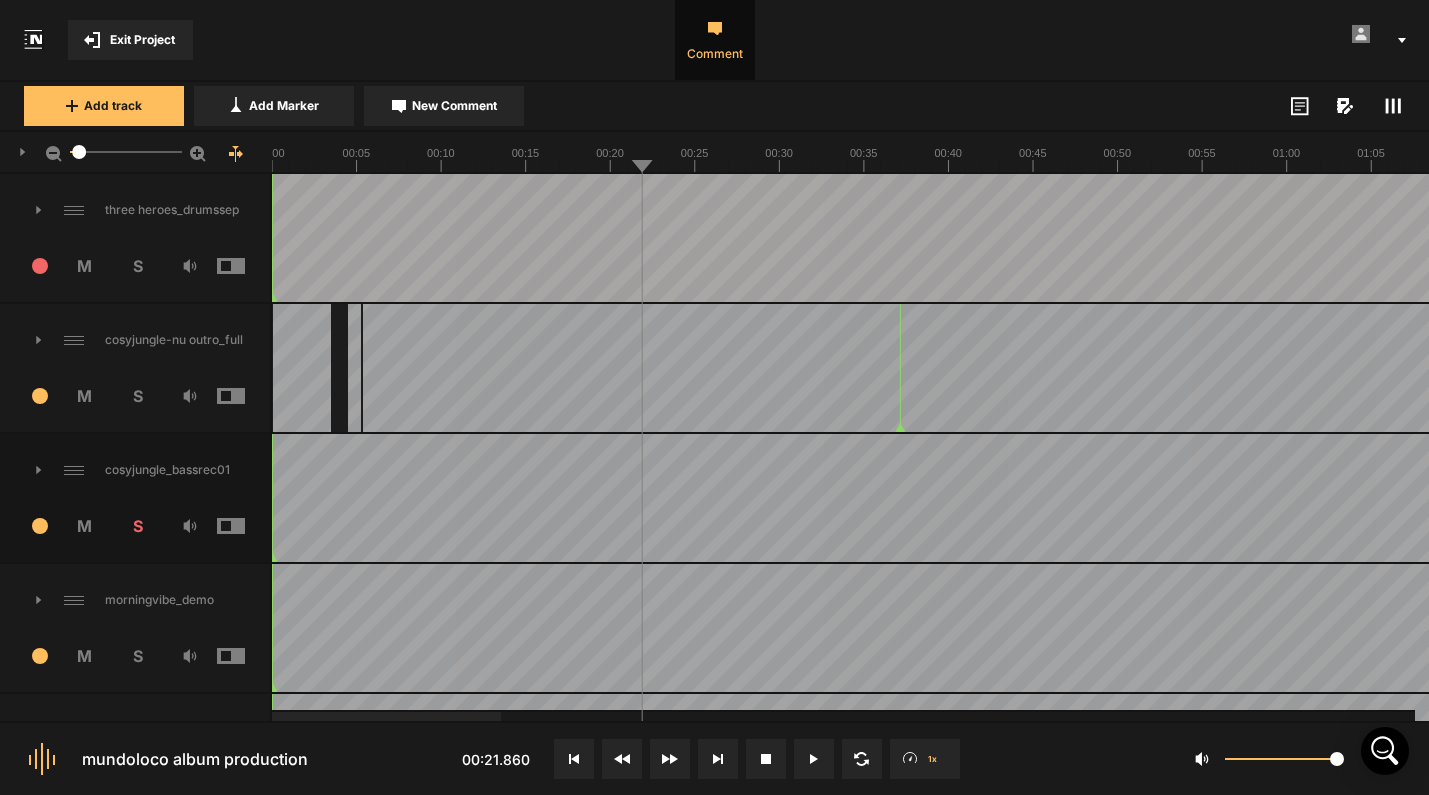 click at bounding box center [3164, 498] 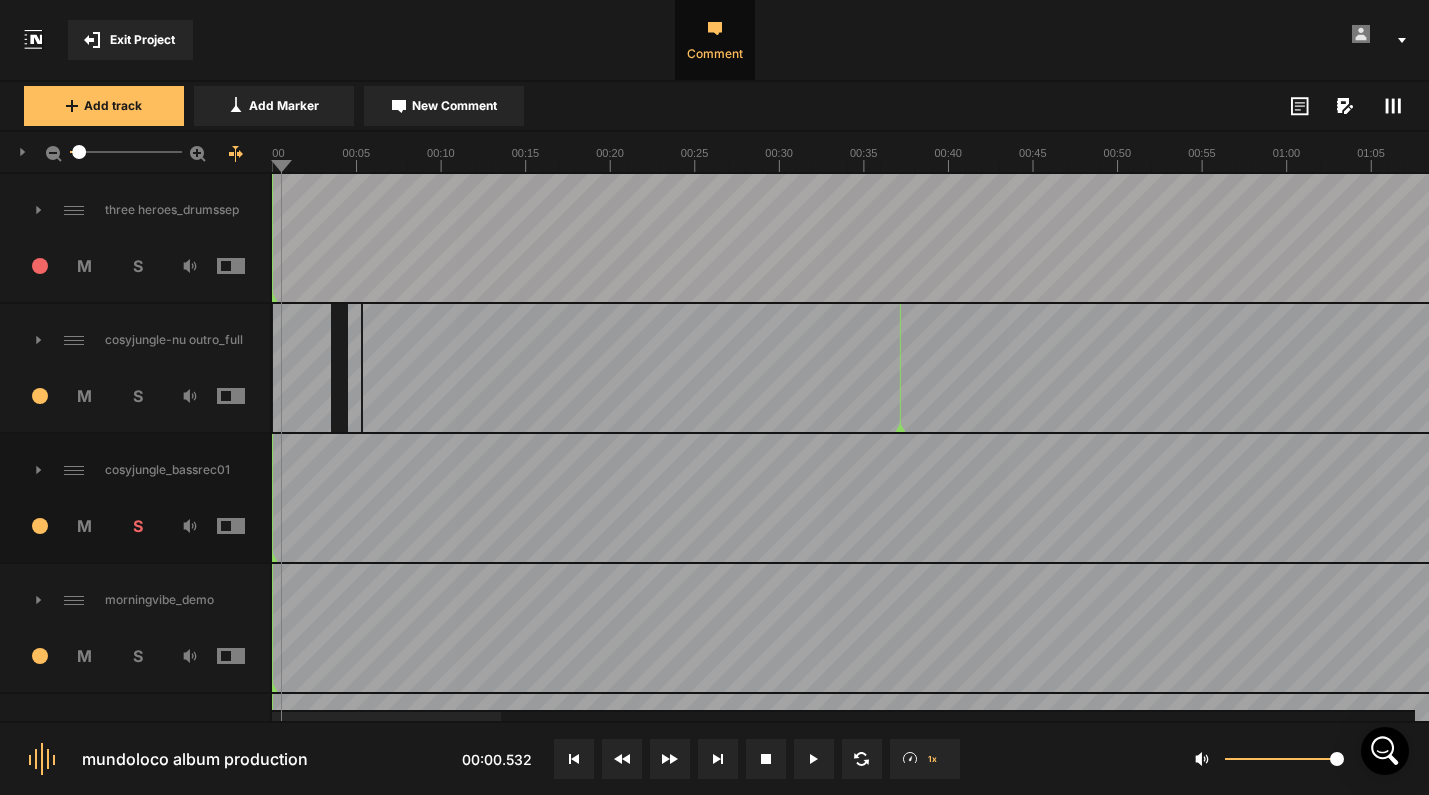 click on "S" at bounding box center (137, 526) 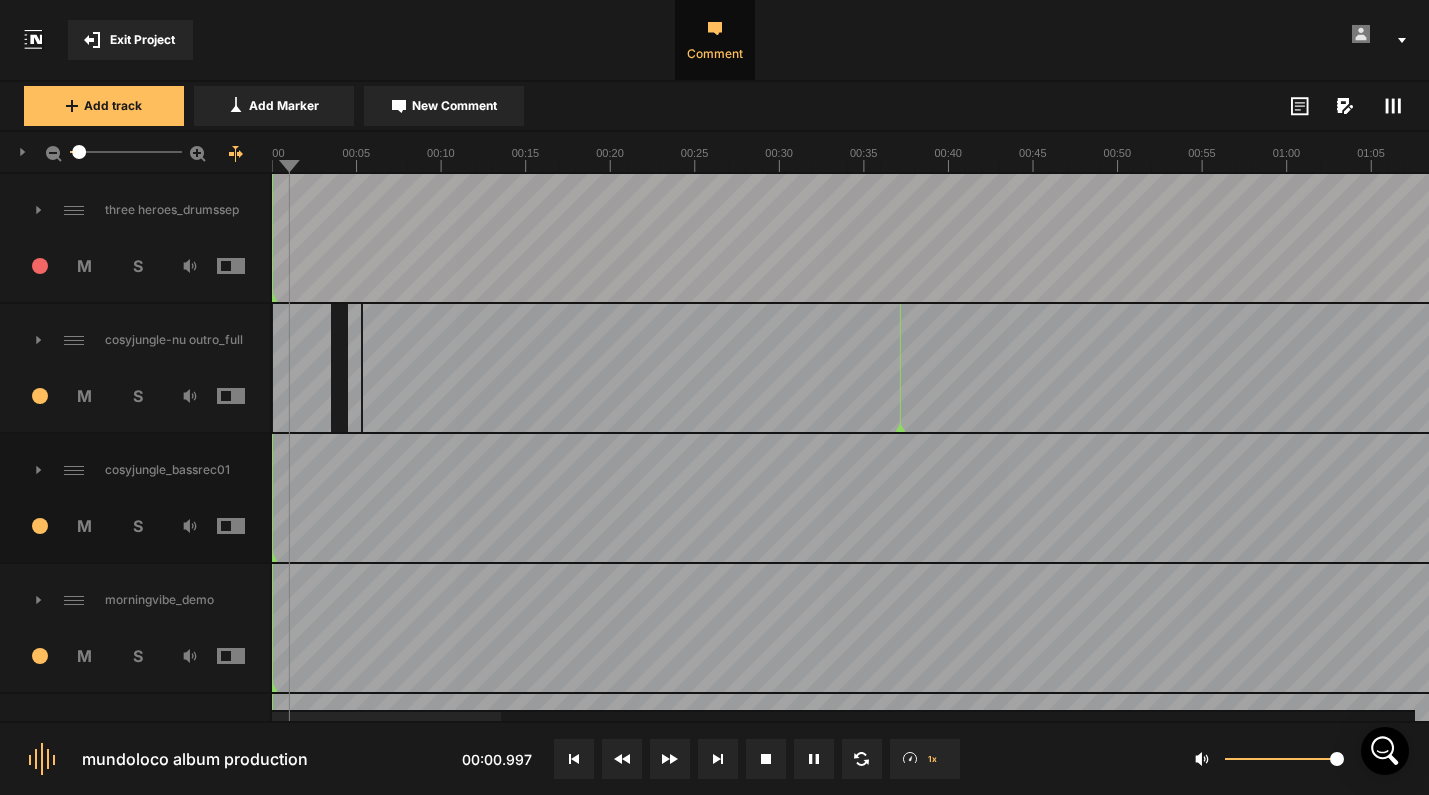 click on "S" at bounding box center (137, 526) 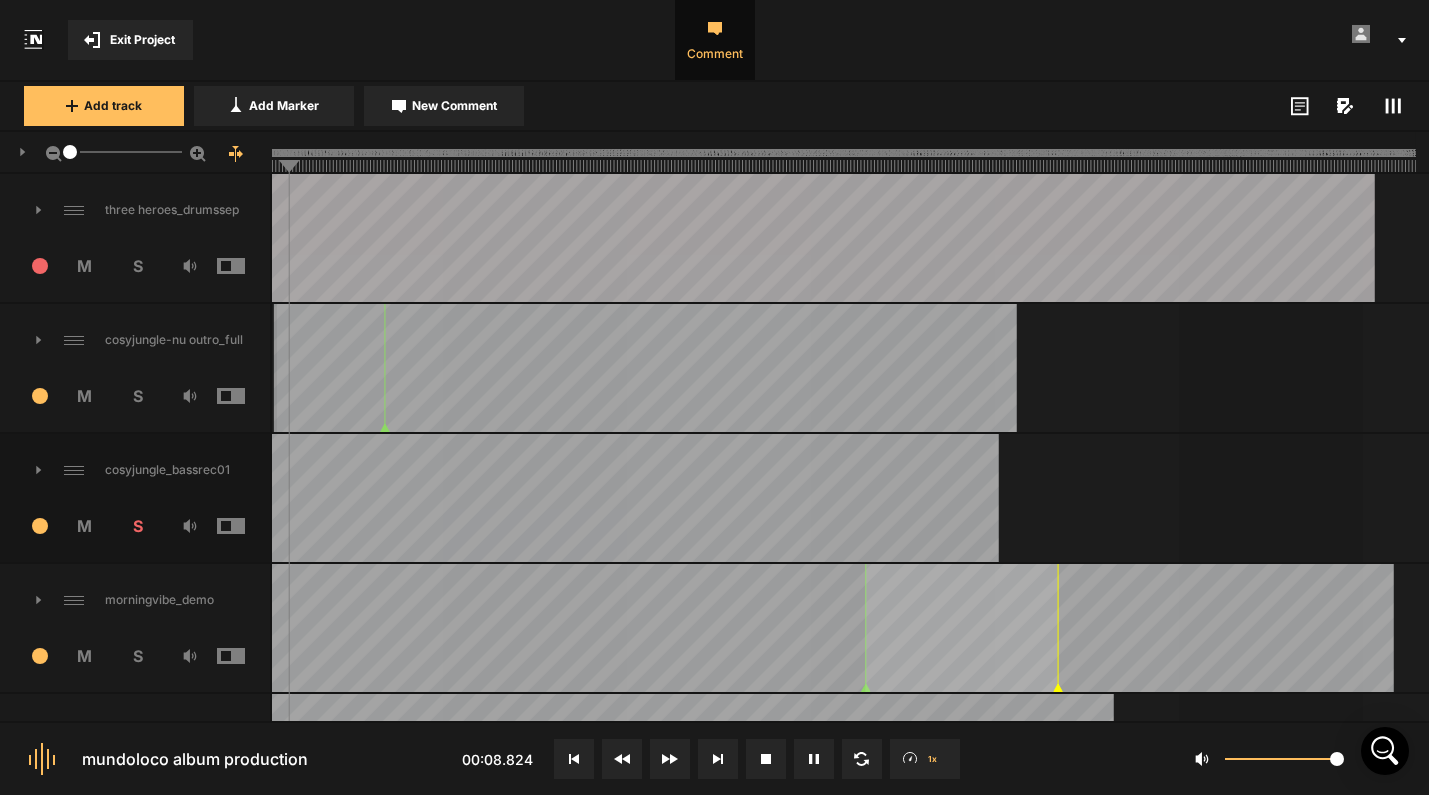 drag, startPoint x: 81, startPoint y: 153, endPoint x: 6, endPoint y: 146, distance: 75.32596 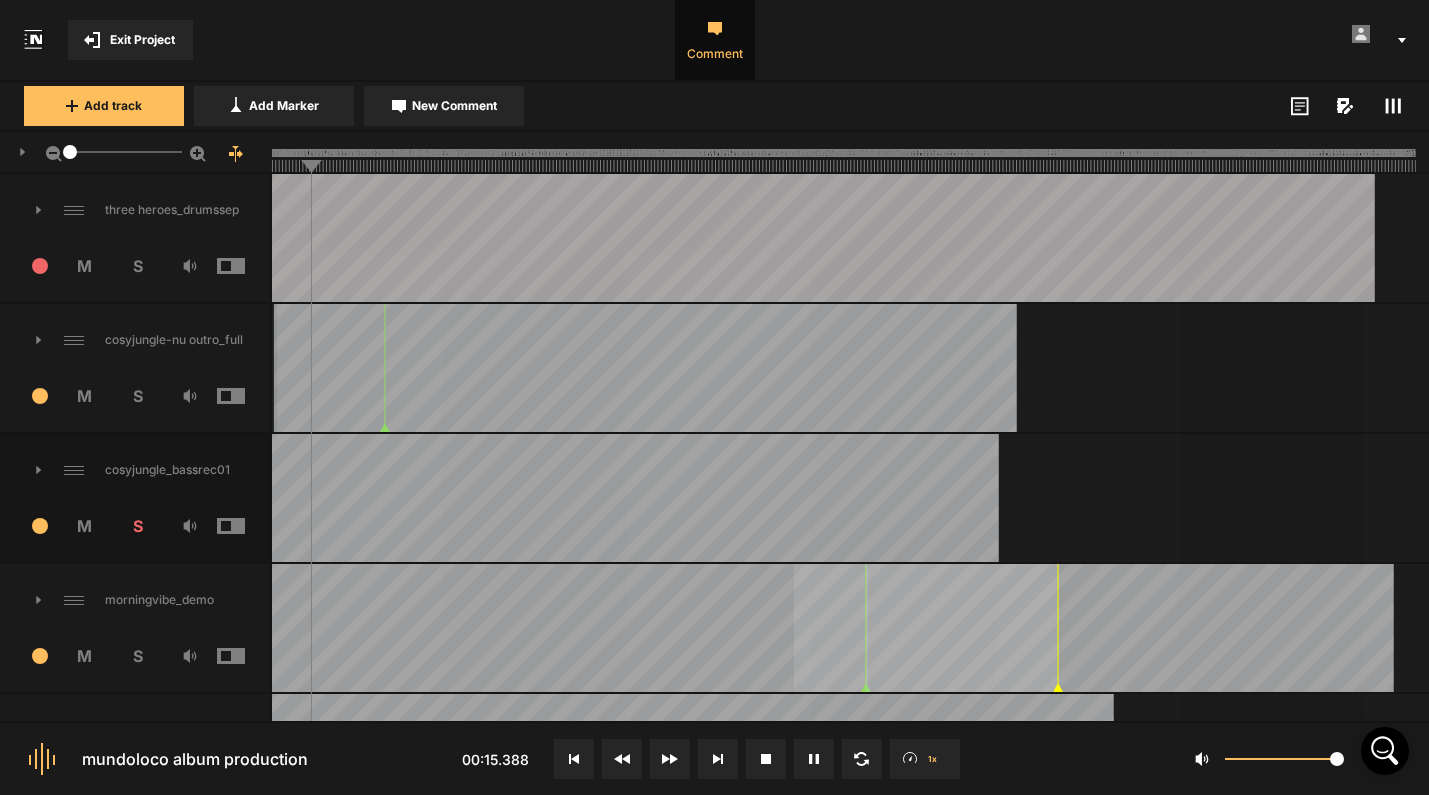 drag, startPoint x: 868, startPoint y: 686, endPoint x: 814, endPoint y: 666, distance: 57.58472 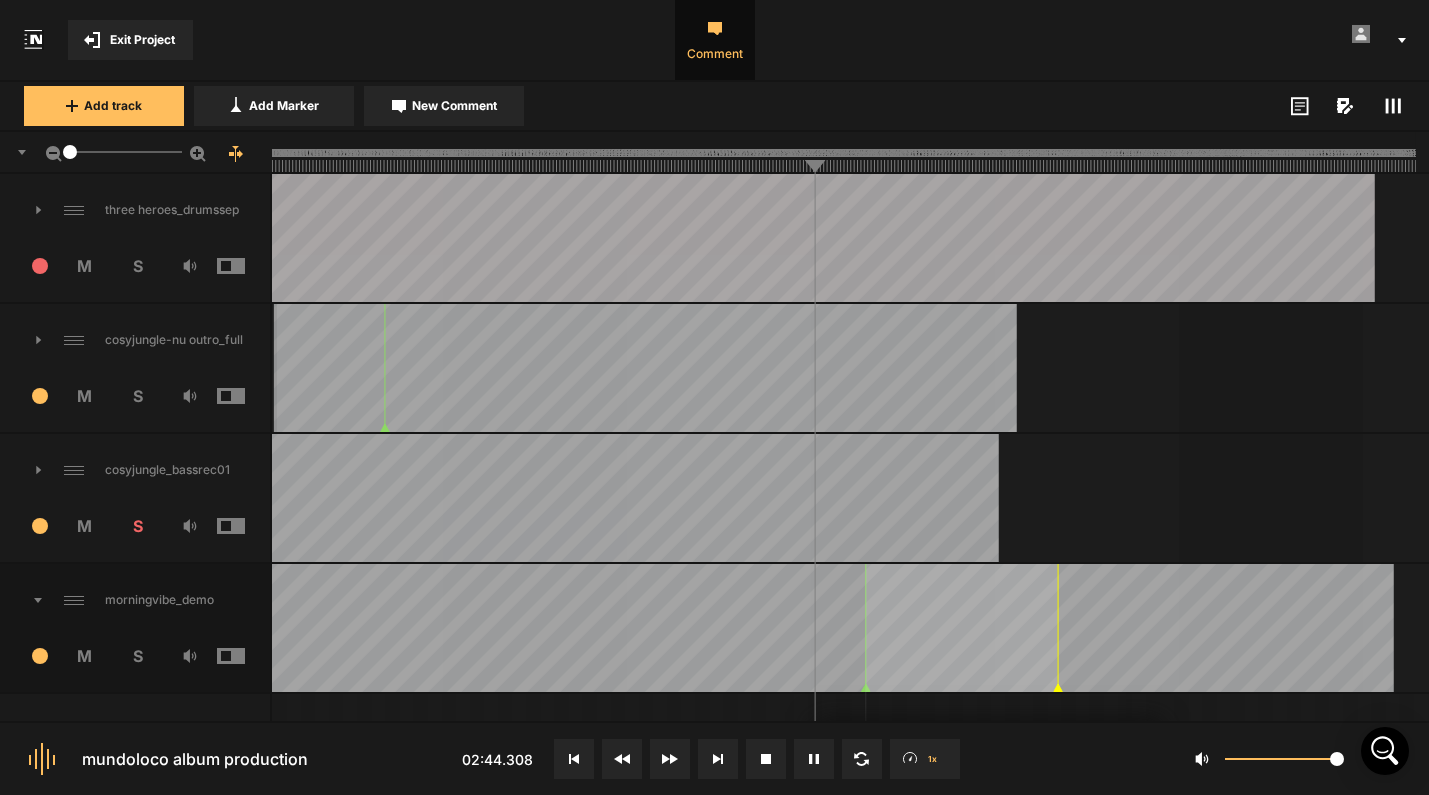 scroll, scrollTop: 327, scrollLeft: 0, axis: vertical 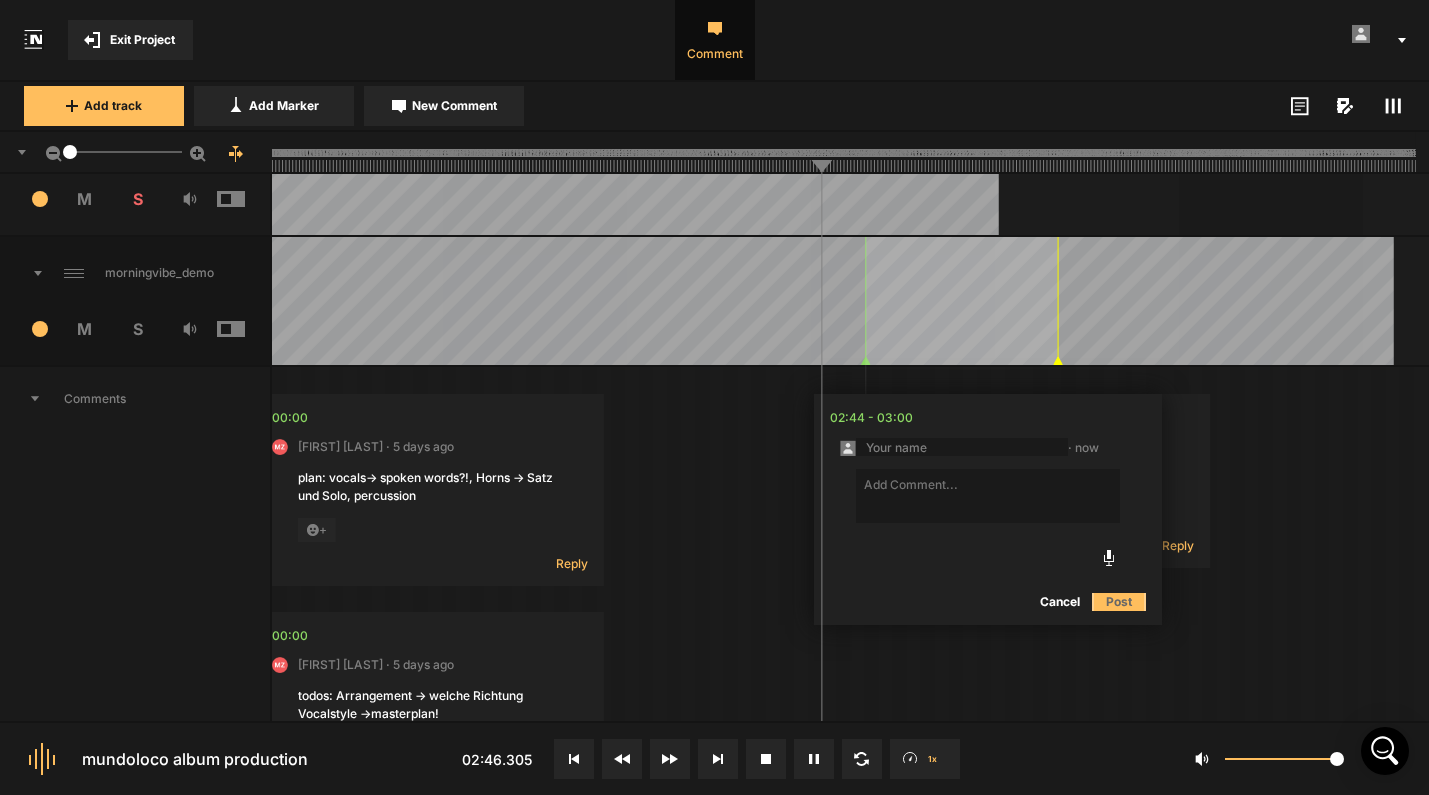 click on "Cancel" 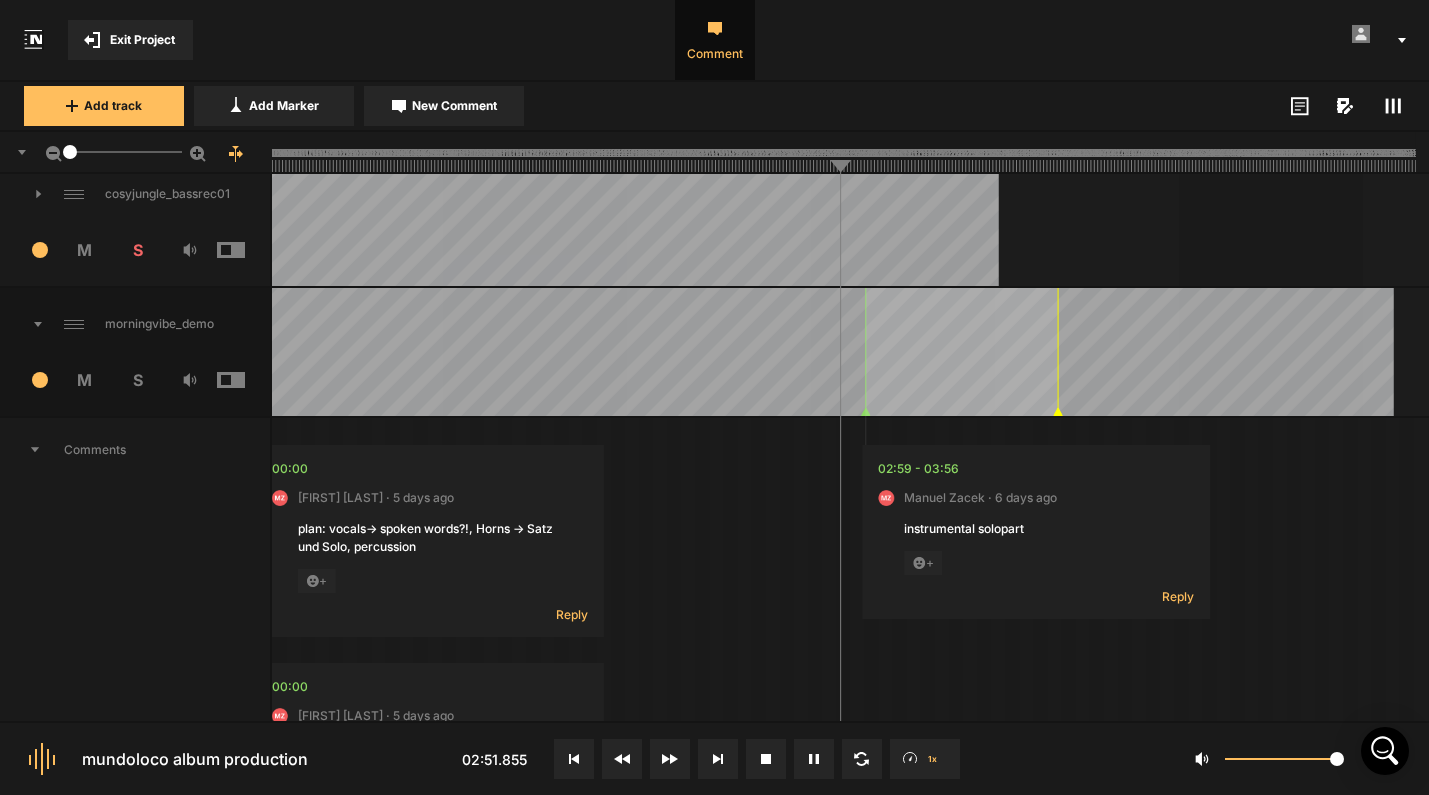scroll, scrollTop: 0, scrollLeft: 0, axis: both 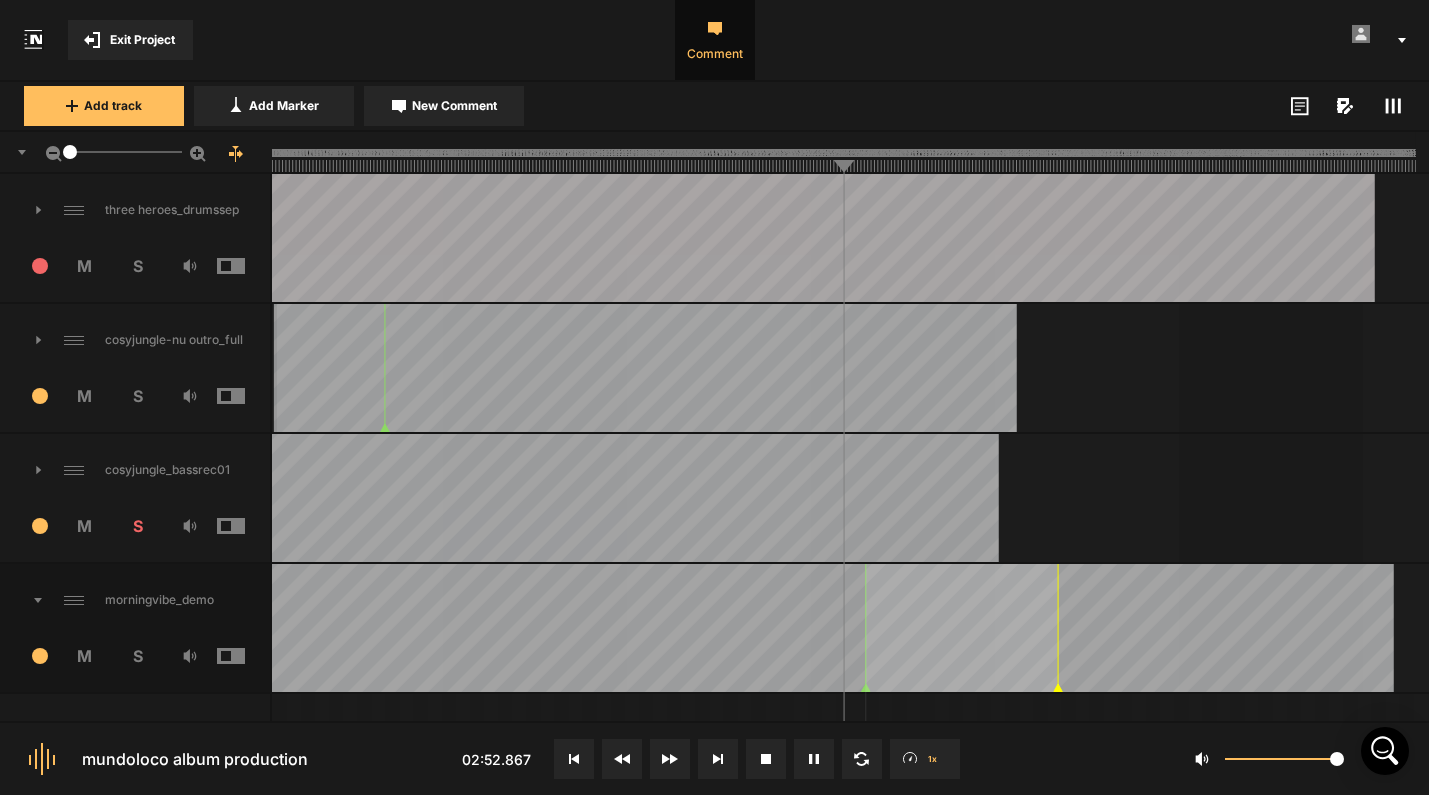 click at bounding box center [837, 368] 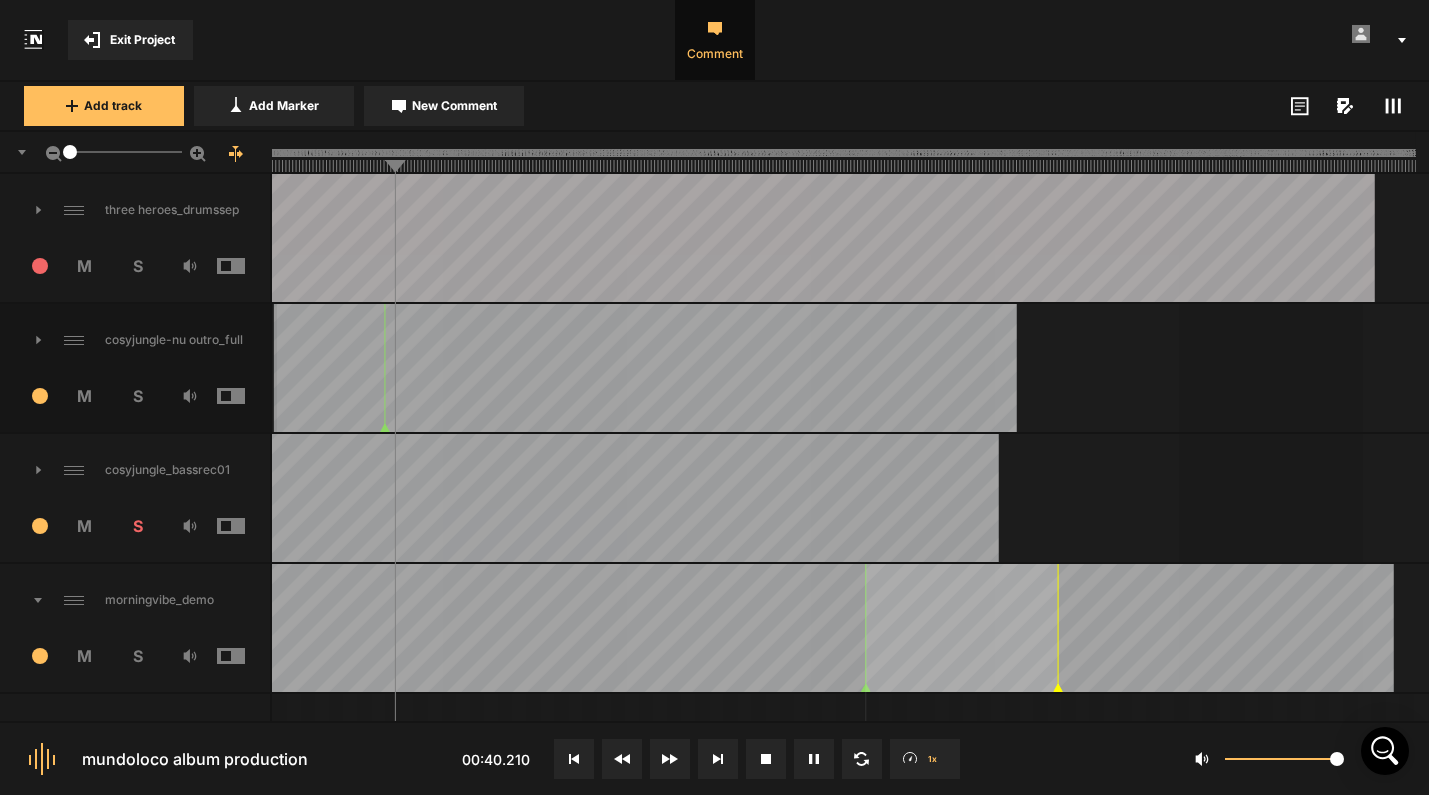 click on "S" at bounding box center (137, 526) 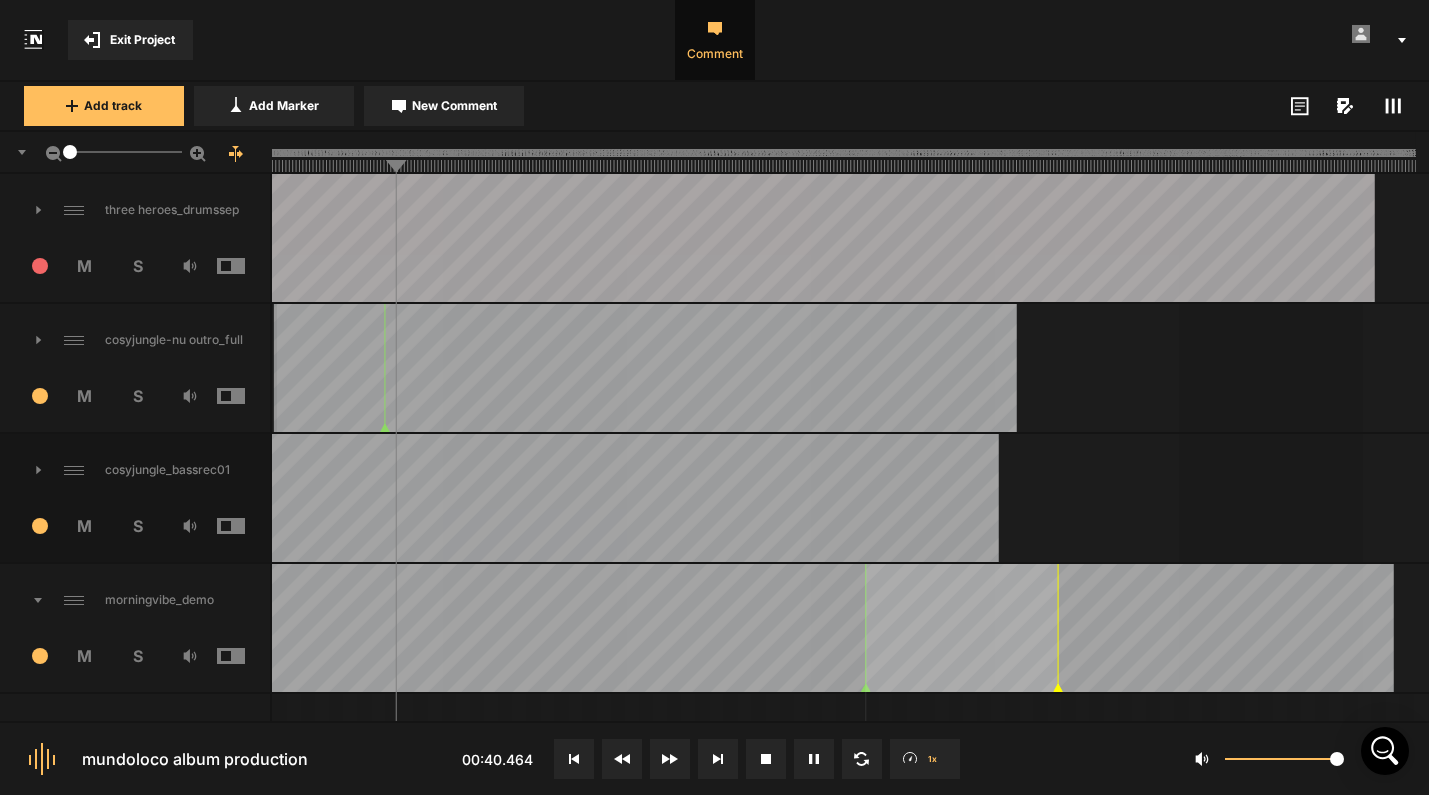 click on "S" at bounding box center (137, 526) 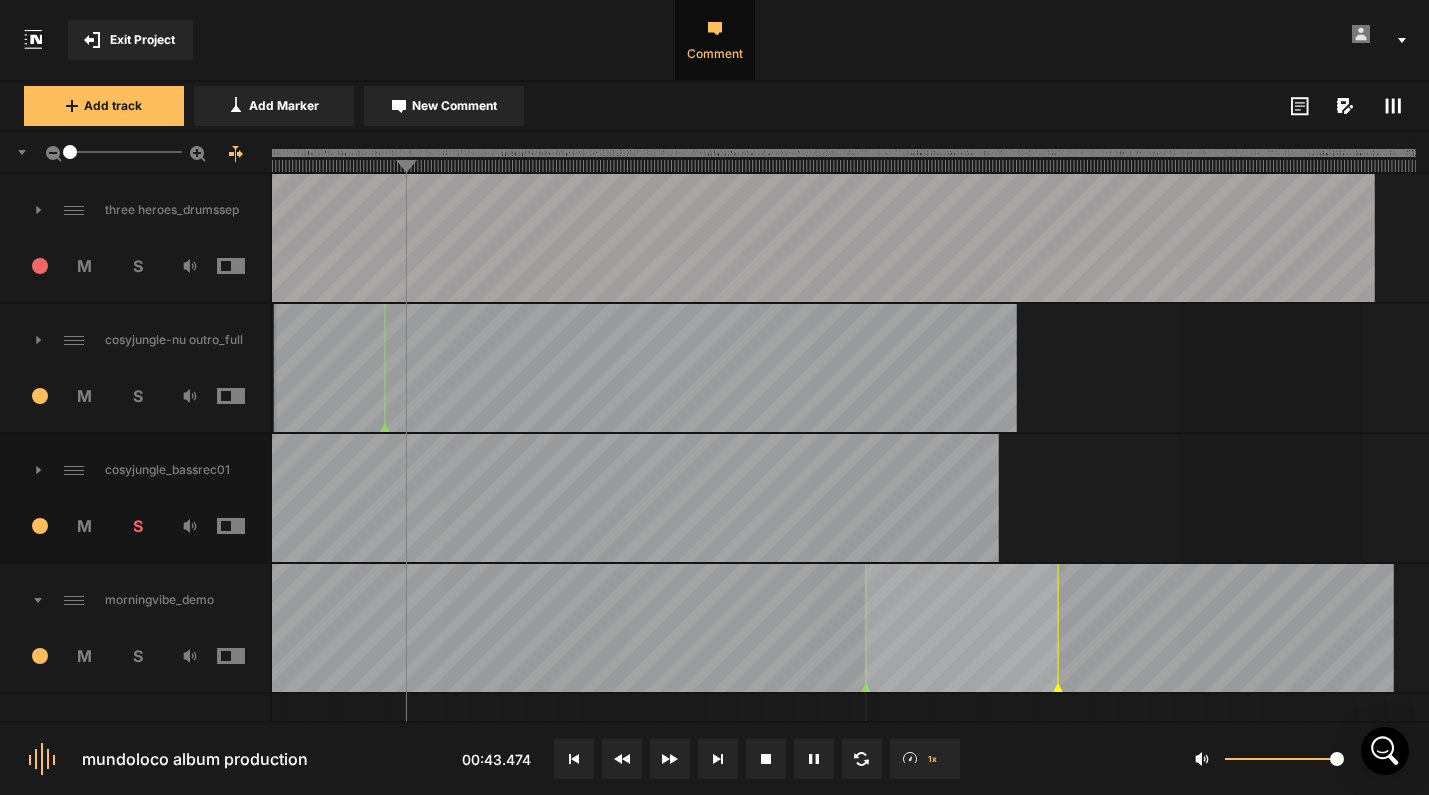 click at bounding box center [837, 498] 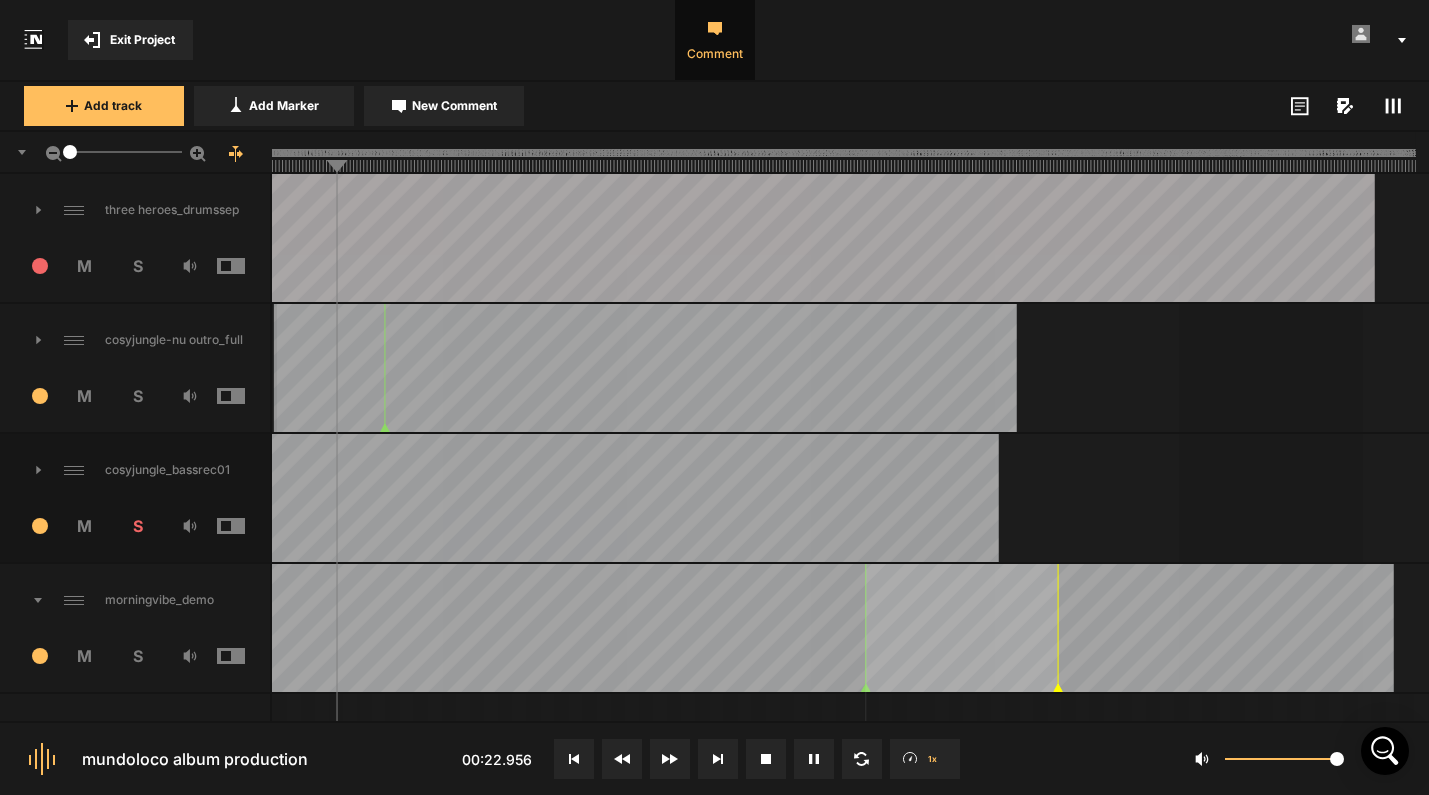 click on "S" at bounding box center (137, 526) 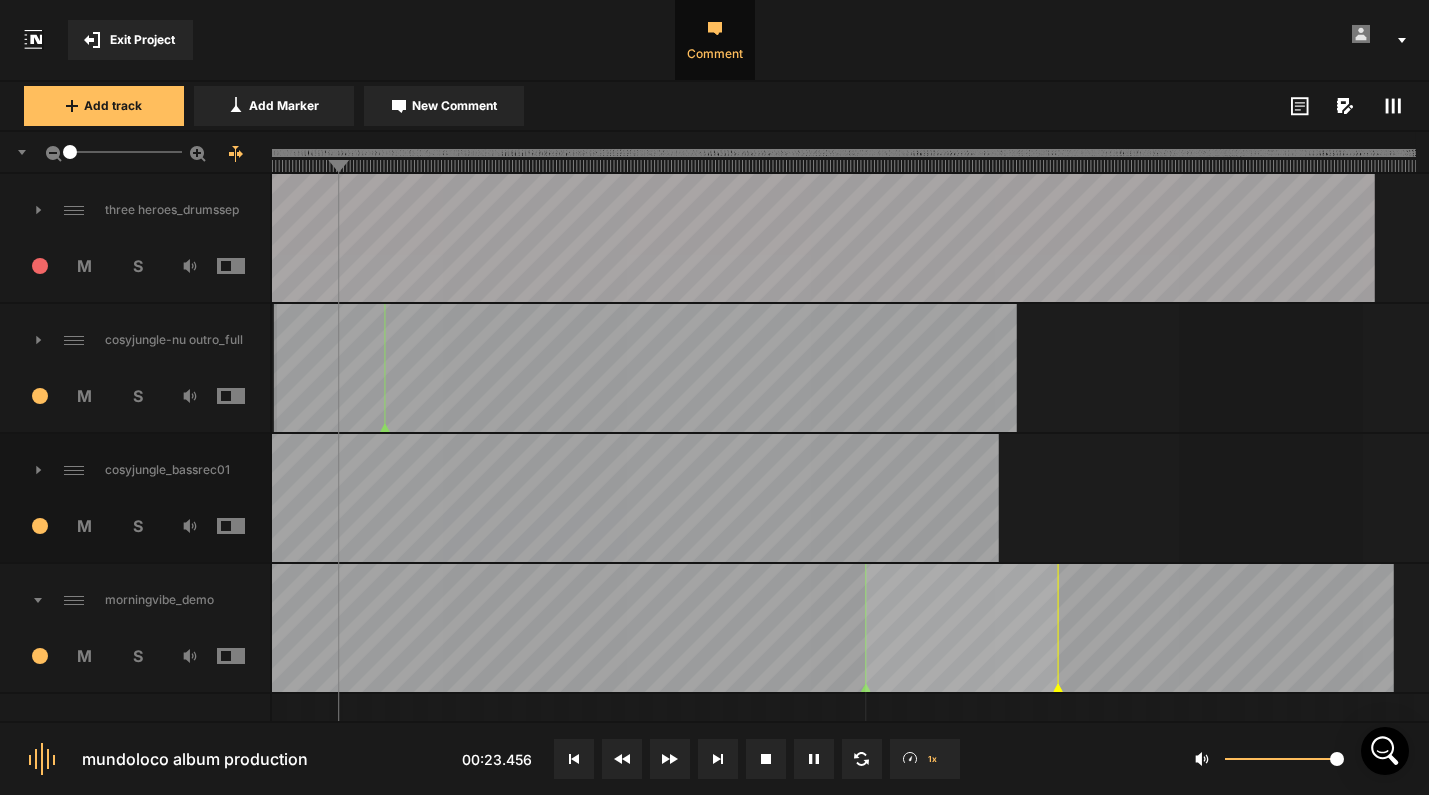 click on "S" at bounding box center [137, 526] 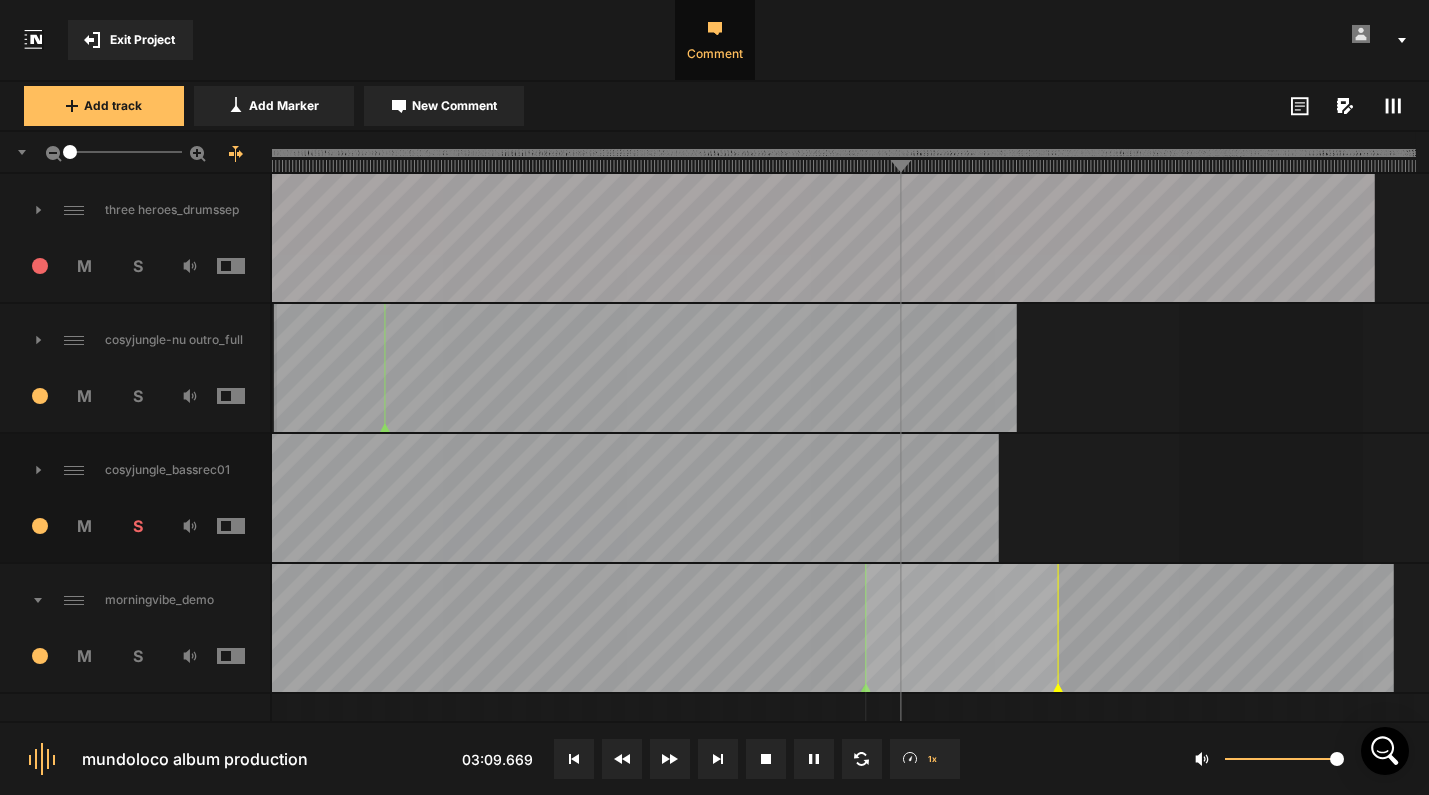 click 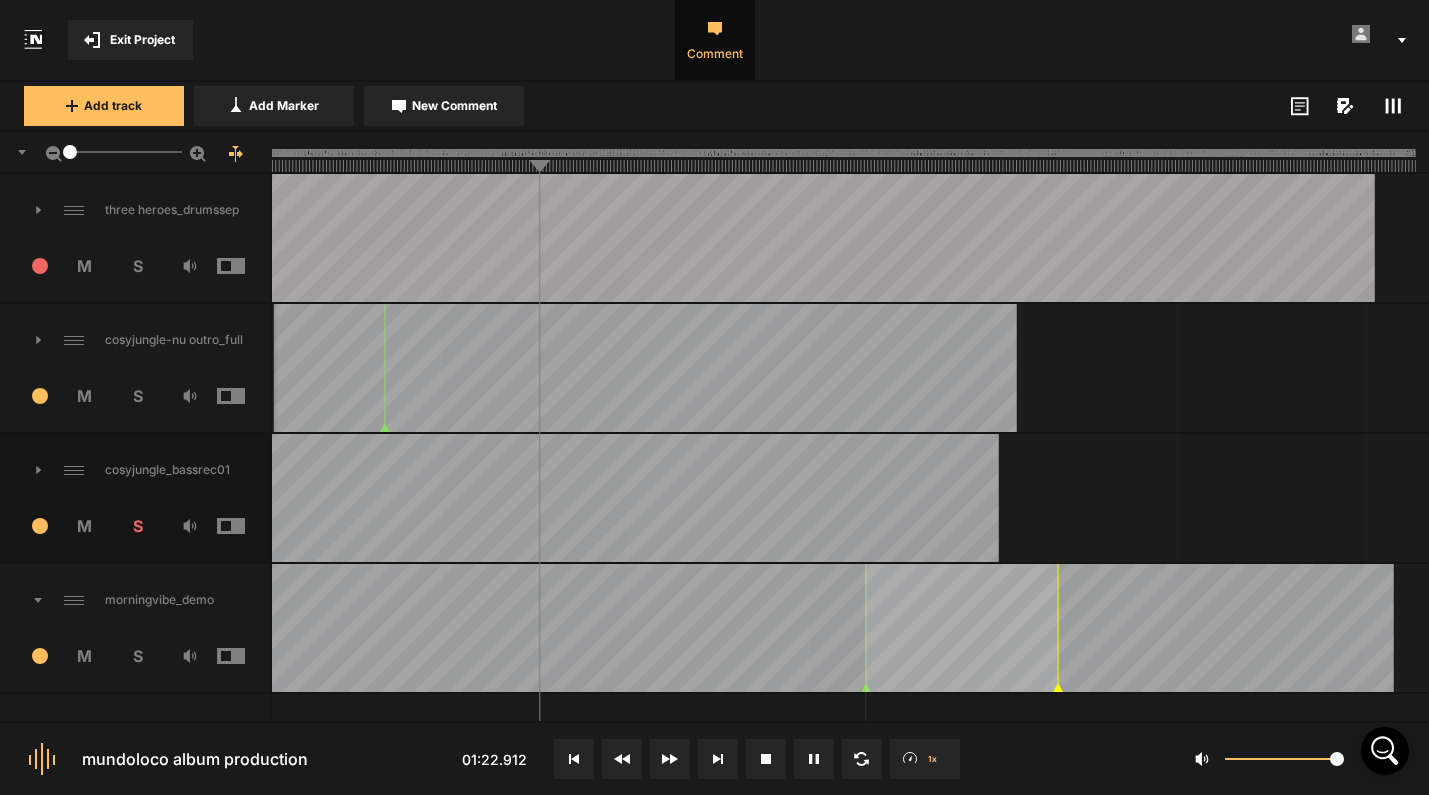 click 